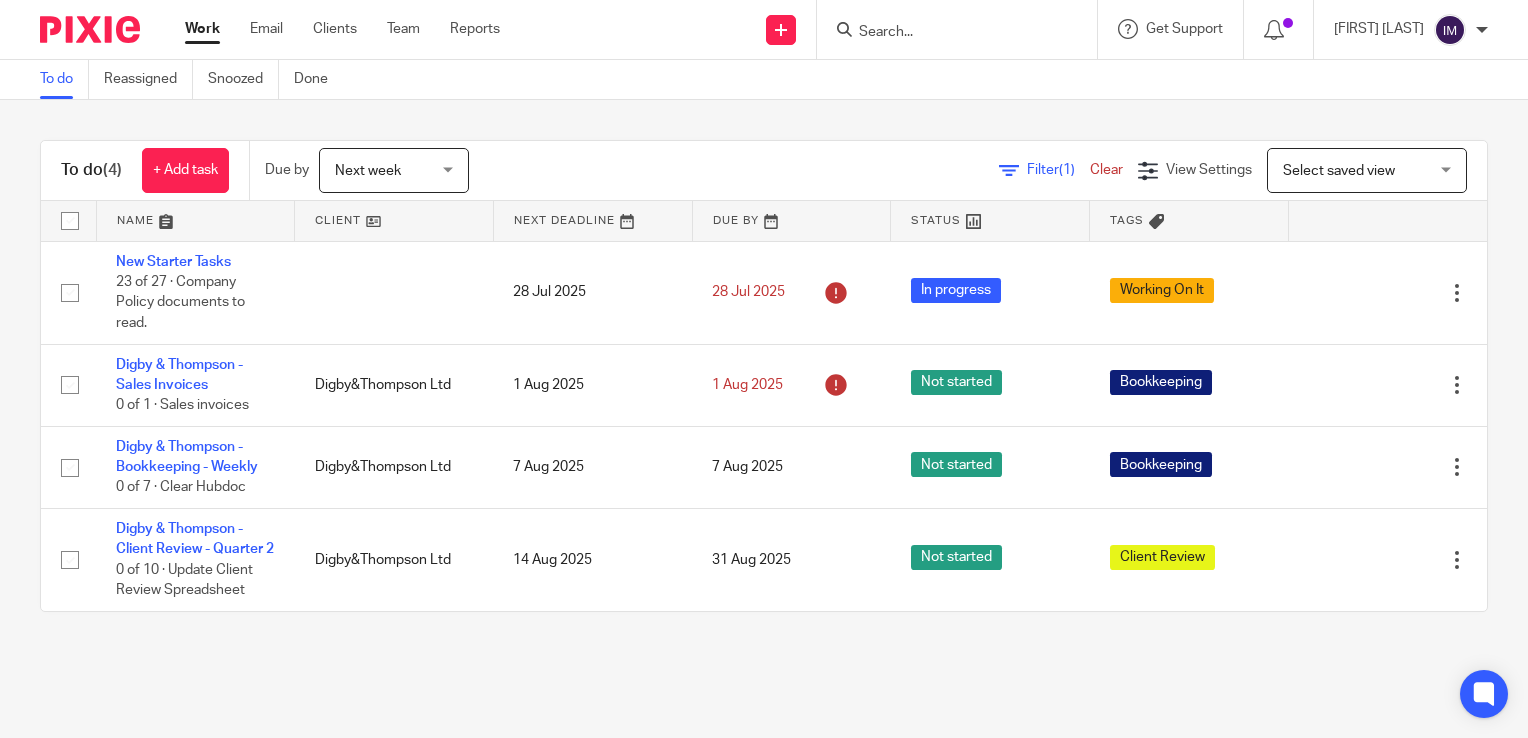scroll, scrollTop: 0, scrollLeft: 0, axis: both 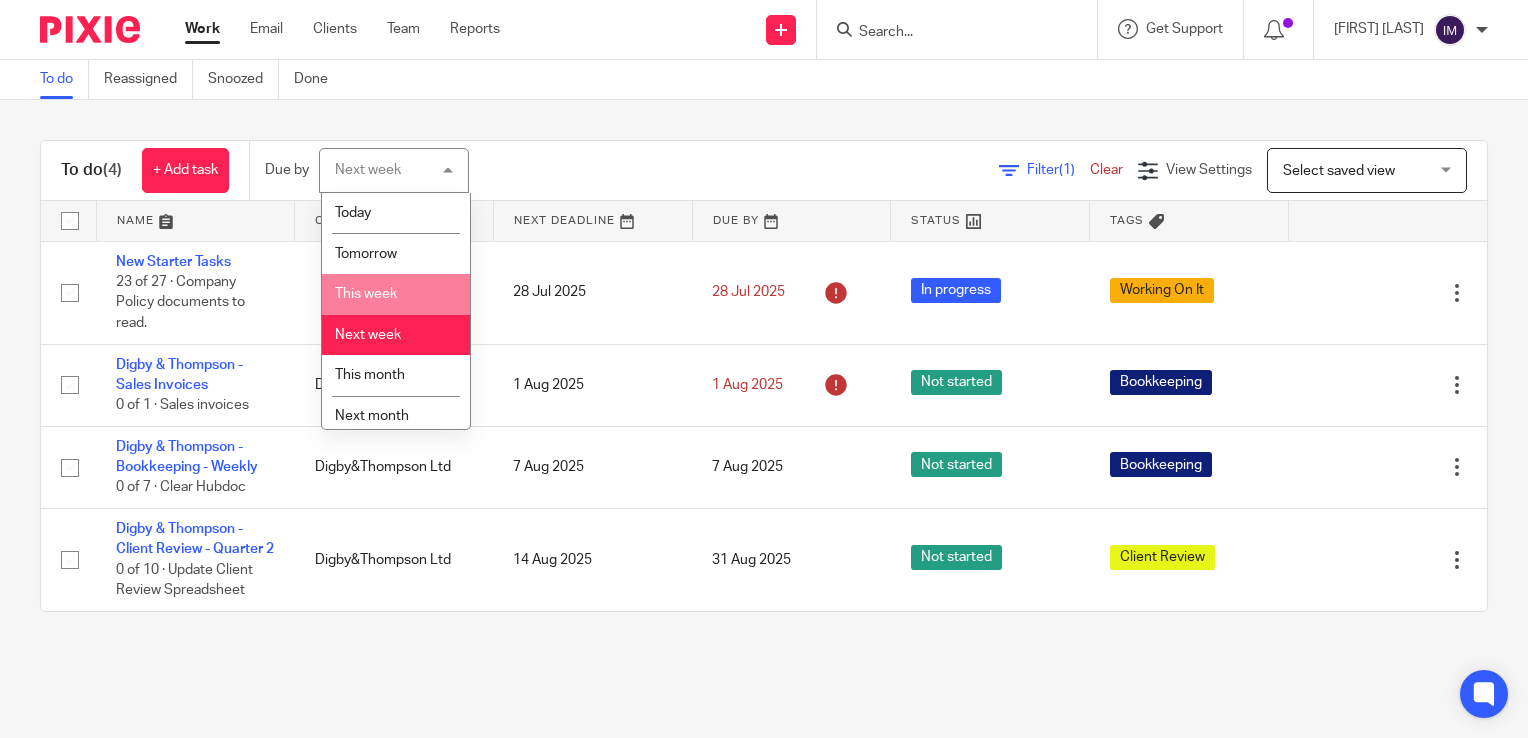 click on "This week" at bounding box center [396, 294] 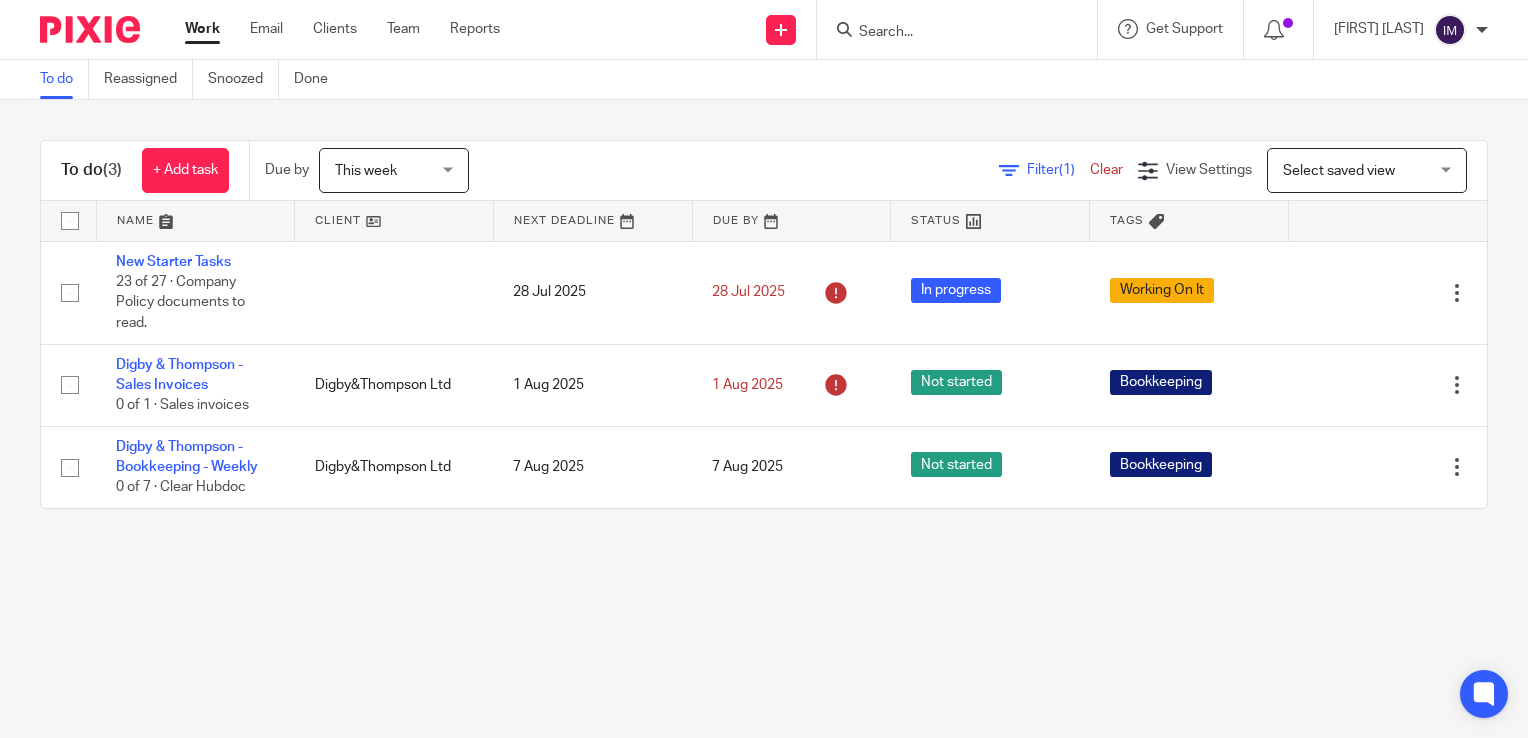 scroll, scrollTop: 0, scrollLeft: 0, axis: both 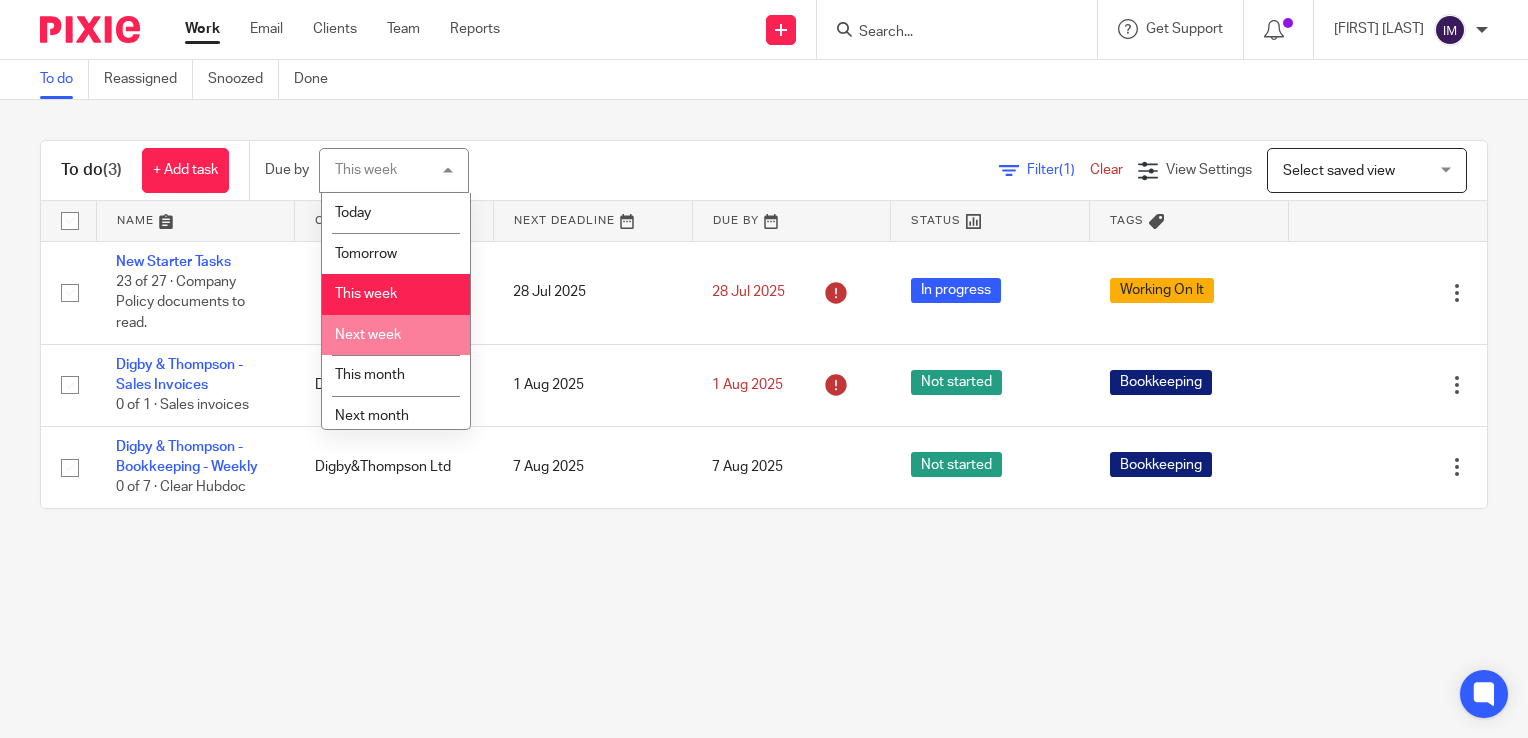 click on "Next week" at bounding box center (368, 335) 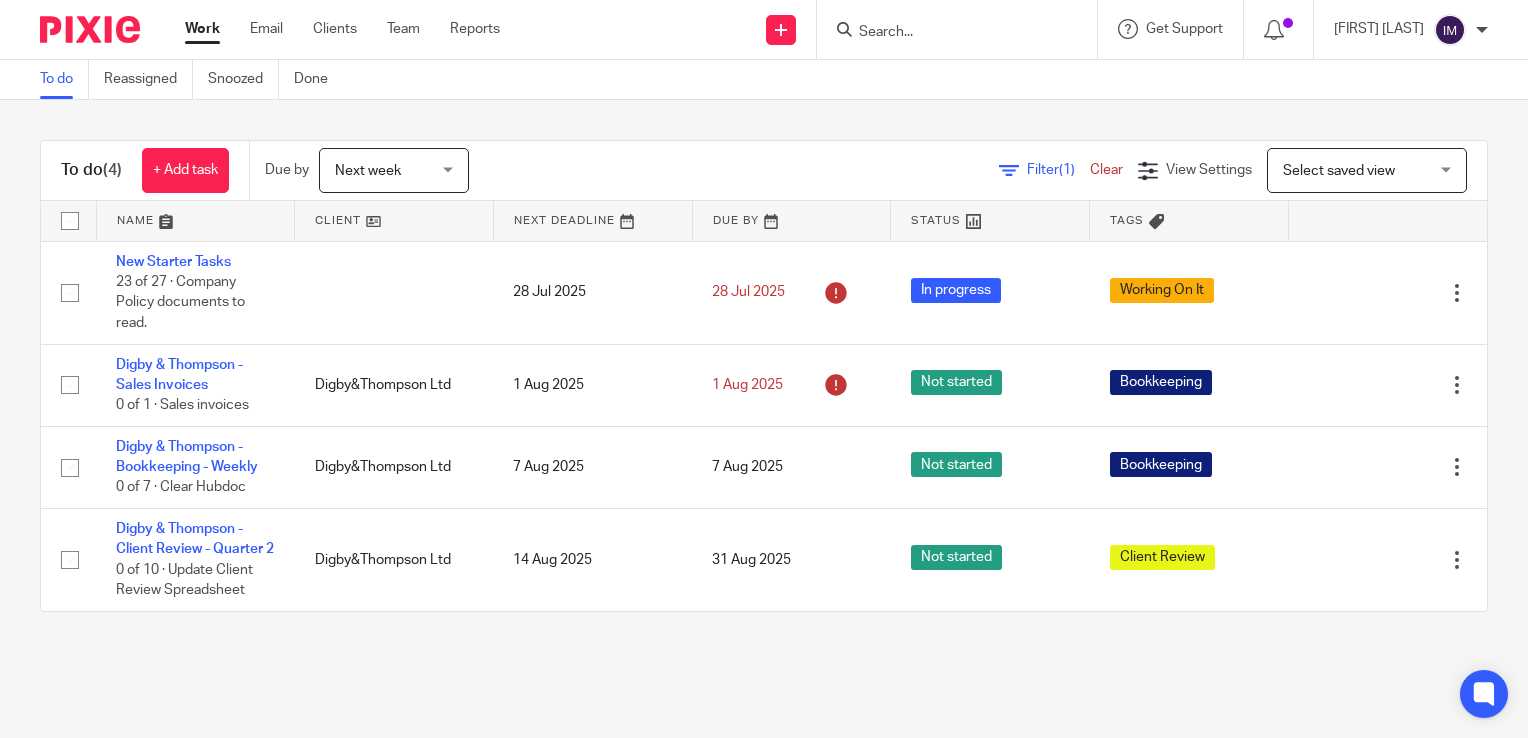 scroll, scrollTop: 0, scrollLeft: 0, axis: both 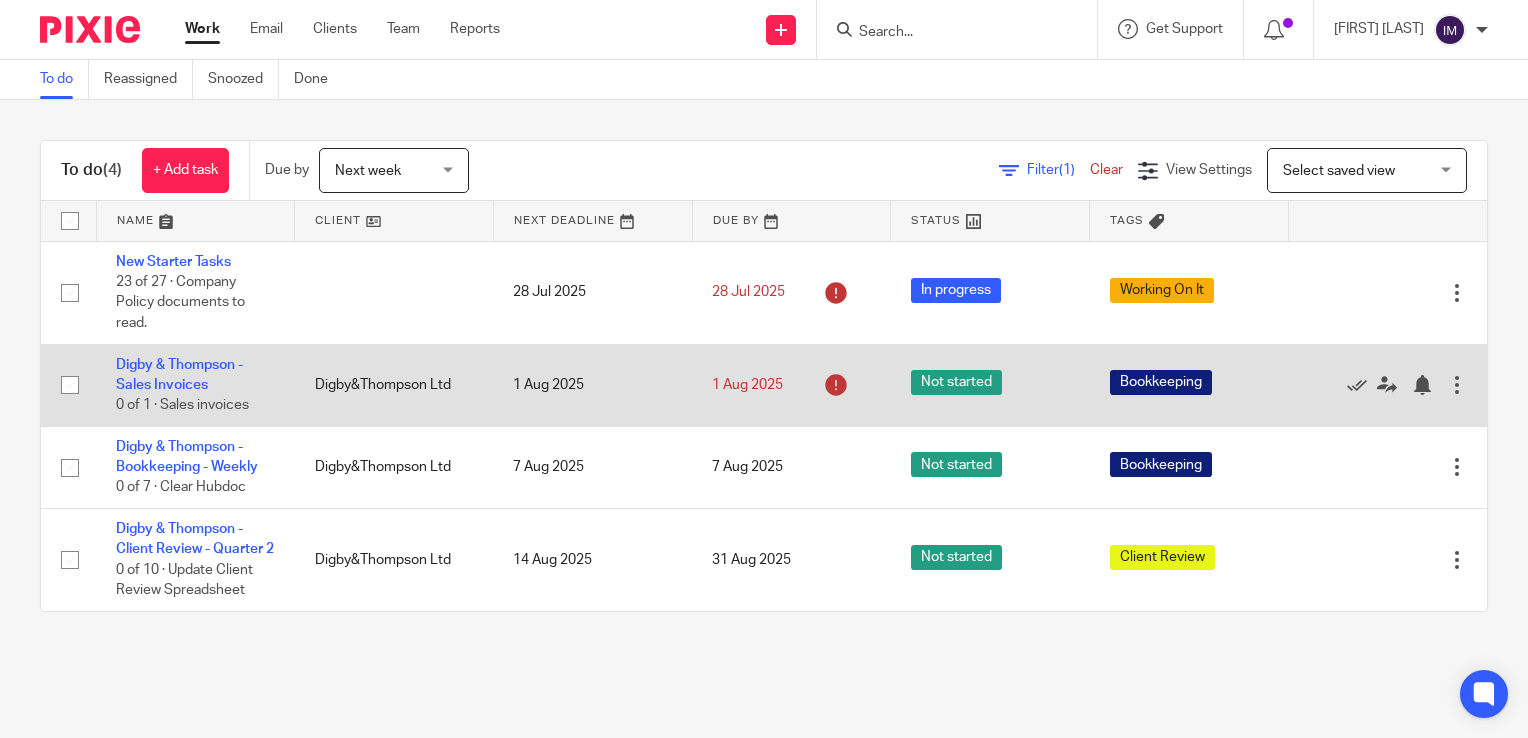 click on "Digby & Thompson - Sales Invoices
0
of
1 ·
Sales invoices" at bounding box center [195, 385] 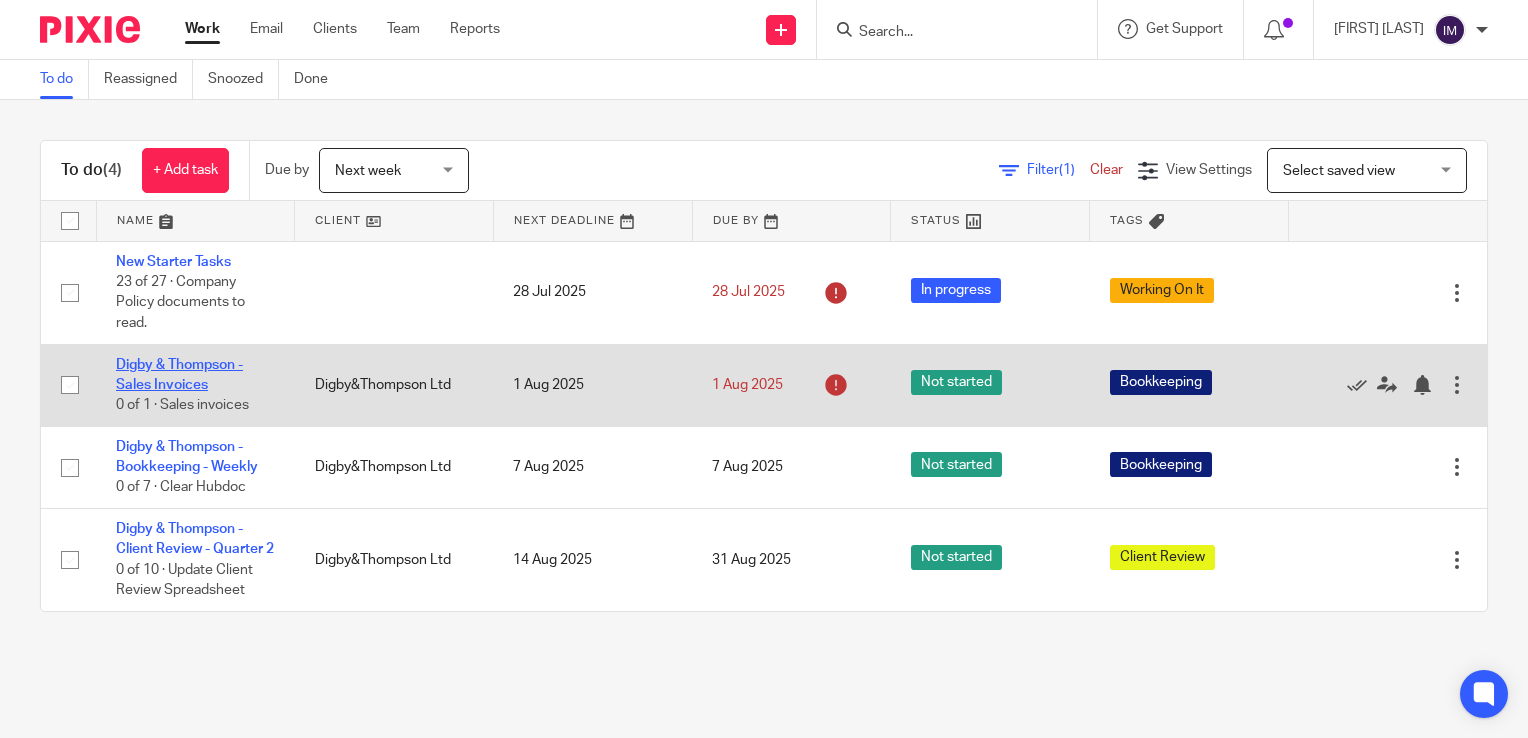 click on "Digby & Thompson - Sales Invoices" at bounding box center (179, 375) 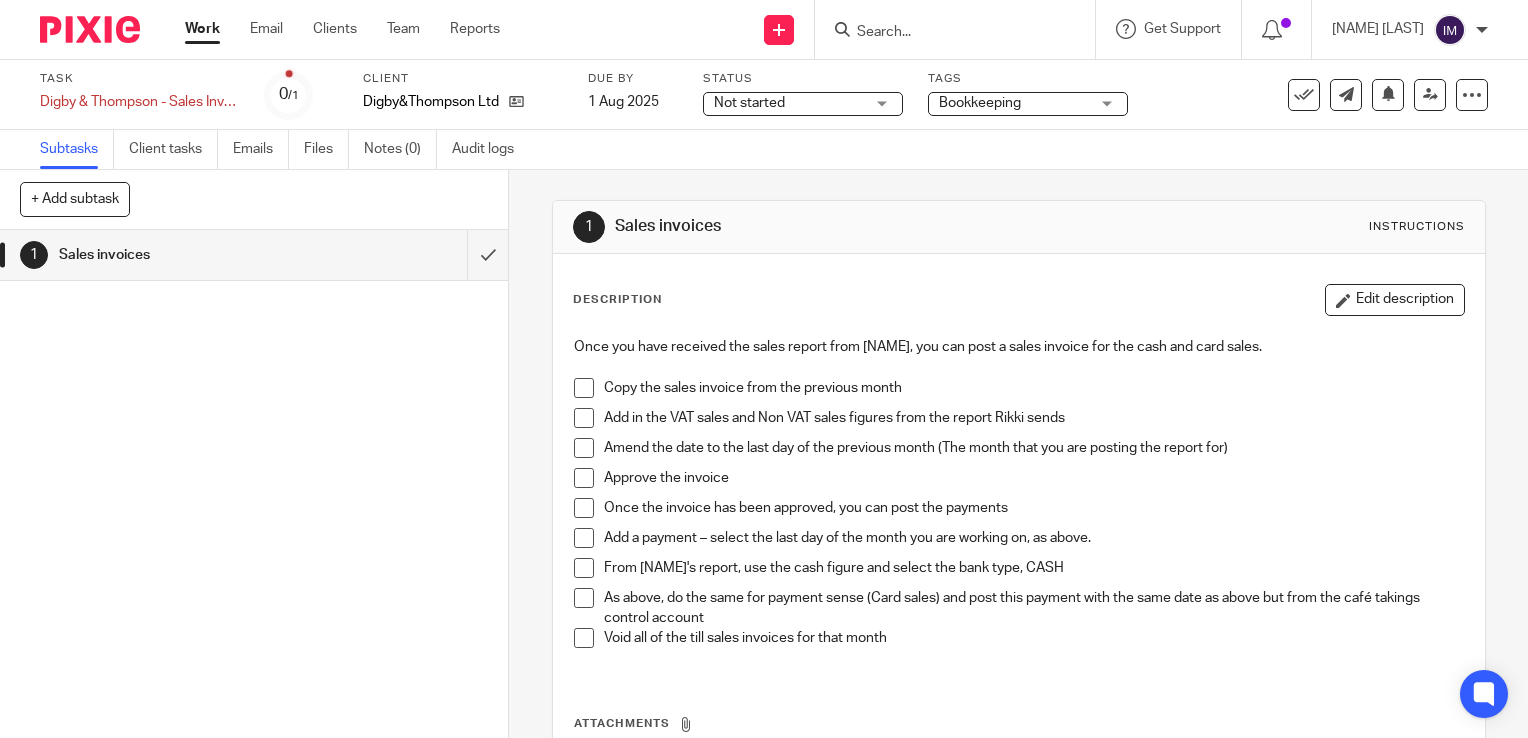 scroll, scrollTop: 0, scrollLeft: 0, axis: both 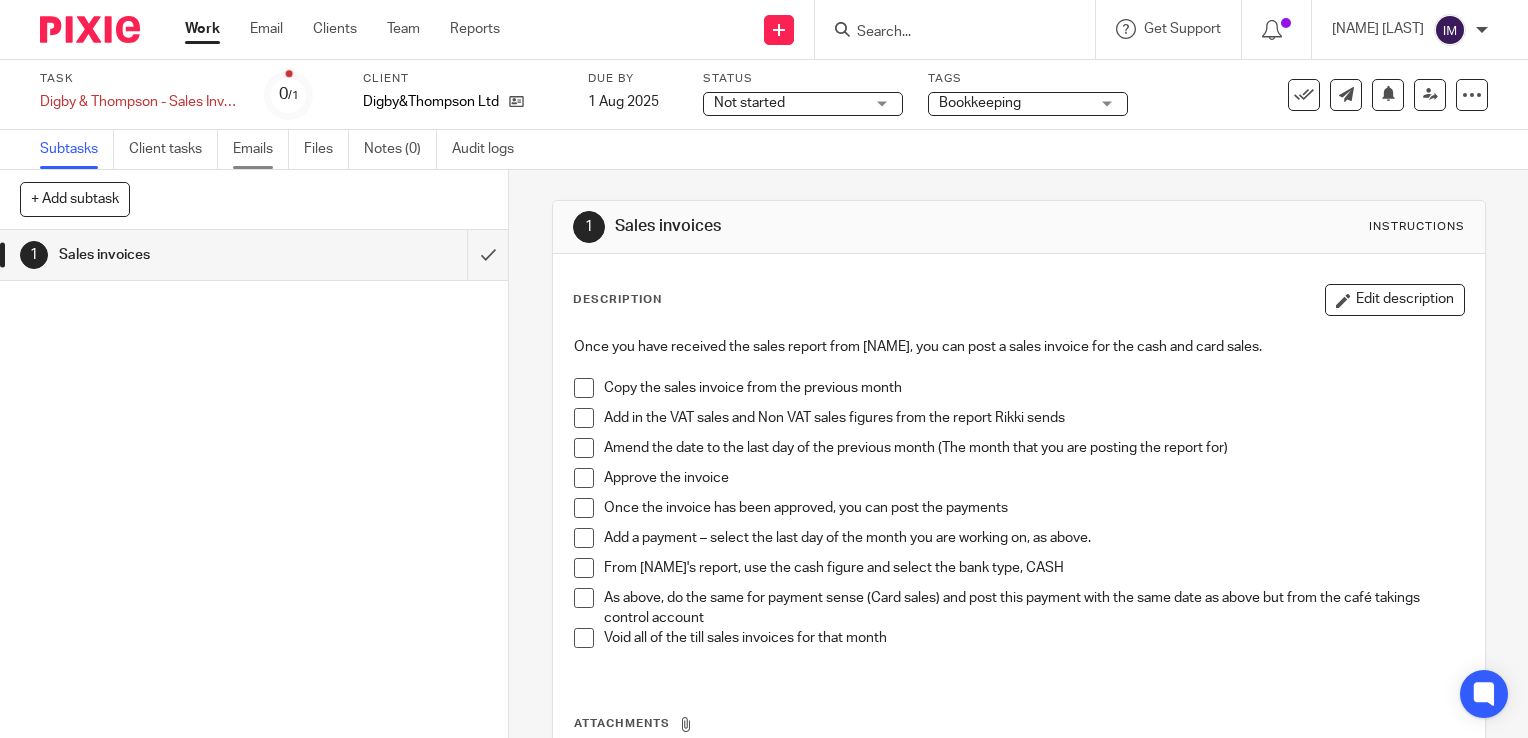 click on "Emails" at bounding box center [261, 149] 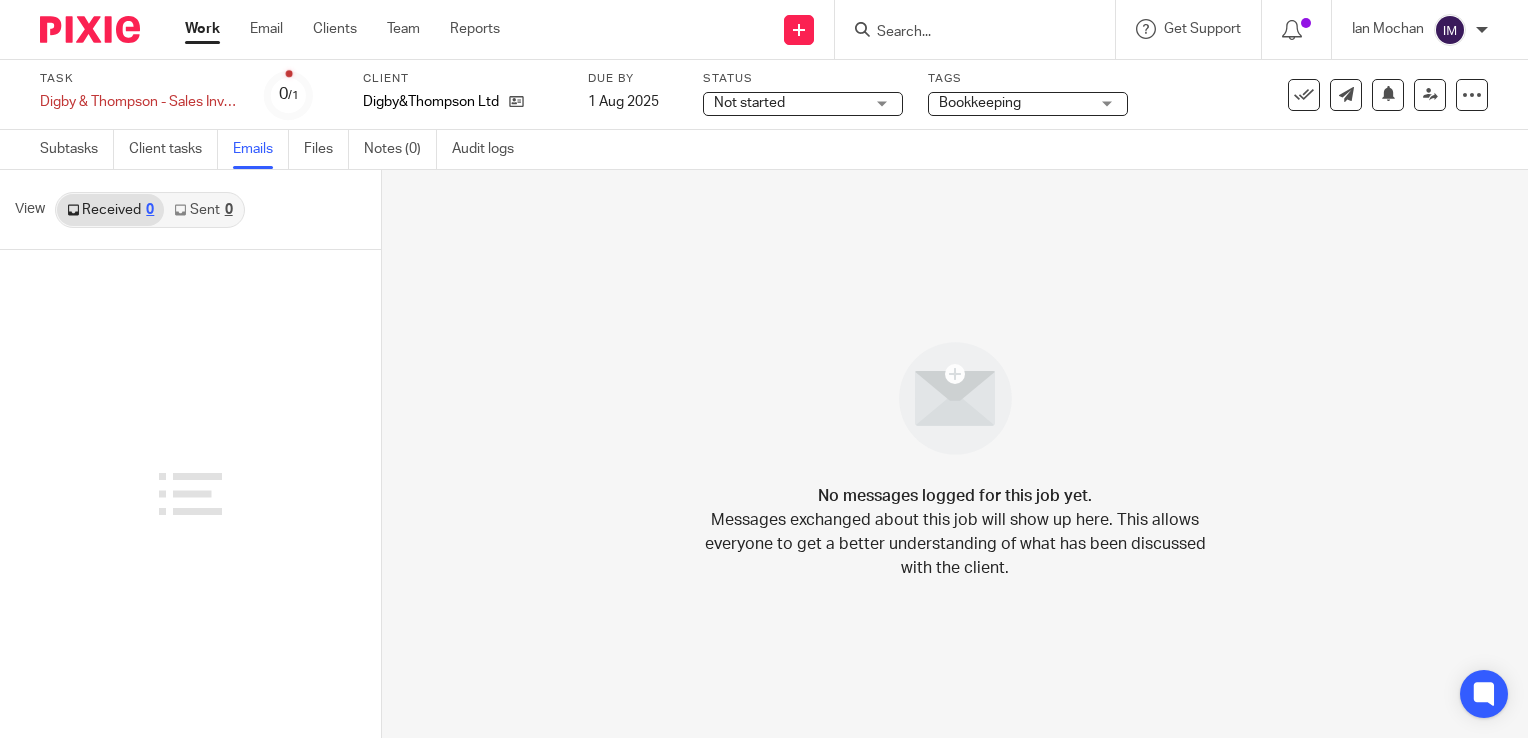 scroll, scrollTop: 0, scrollLeft: 0, axis: both 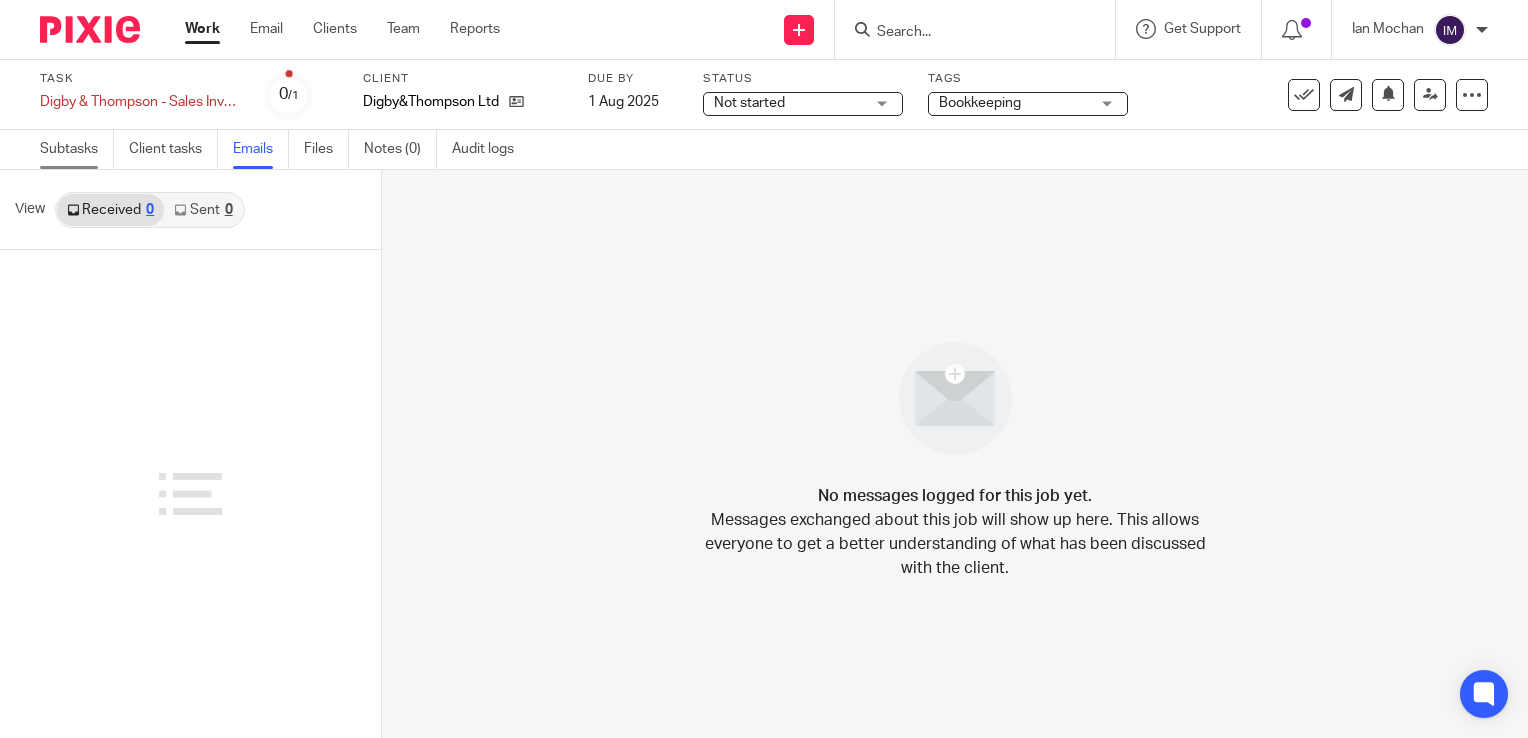 click on "Subtasks" at bounding box center [77, 149] 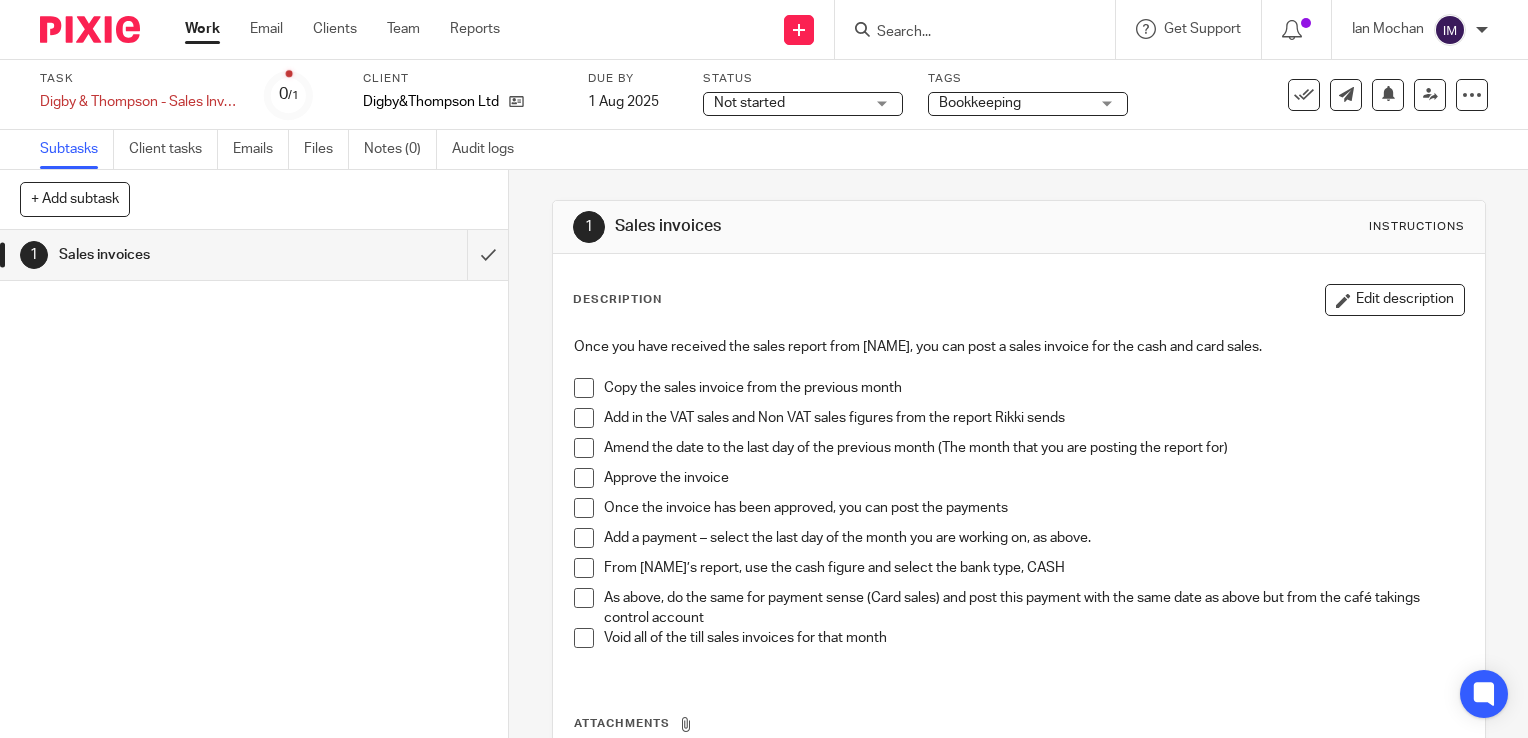 scroll, scrollTop: 0, scrollLeft: 0, axis: both 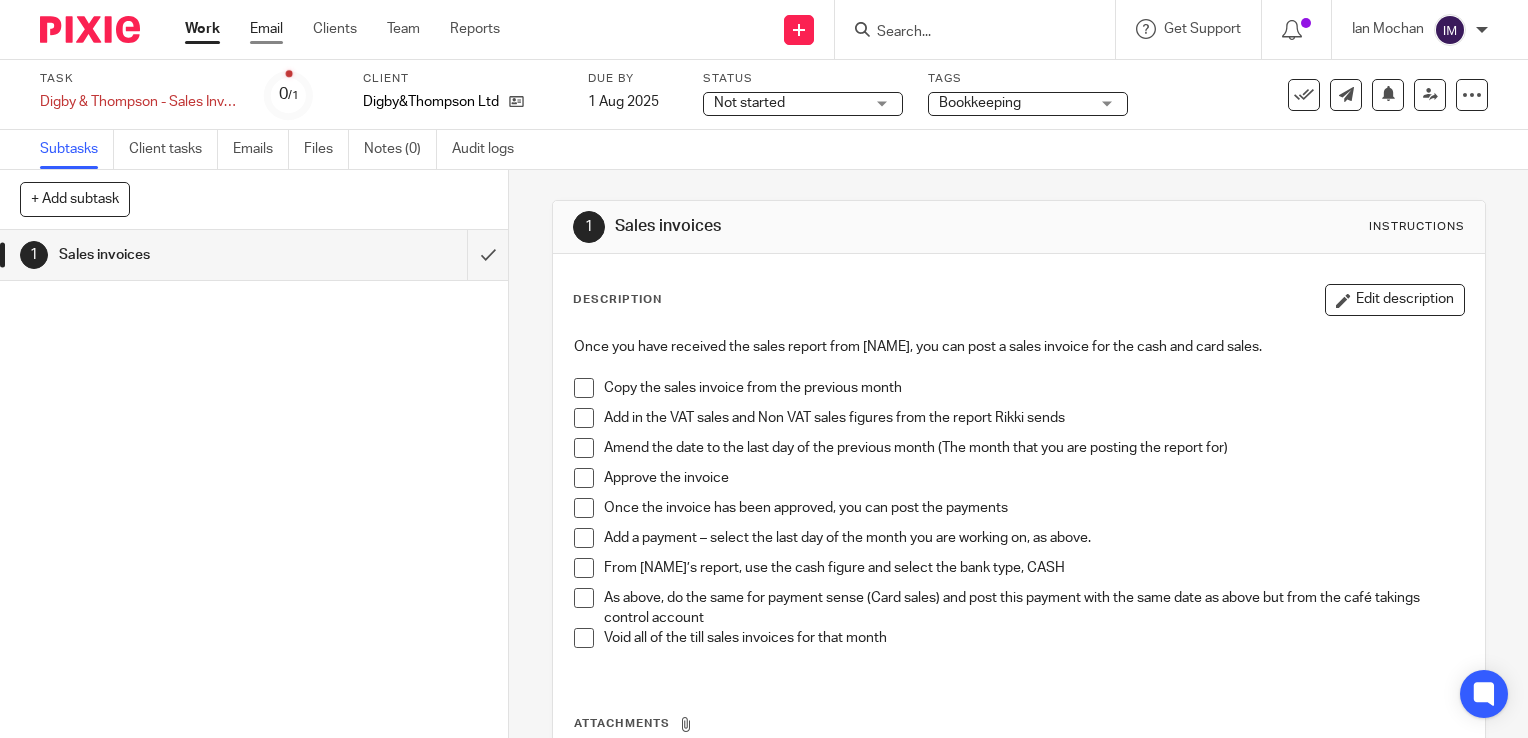 click on "Email" at bounding box center [266, 29] 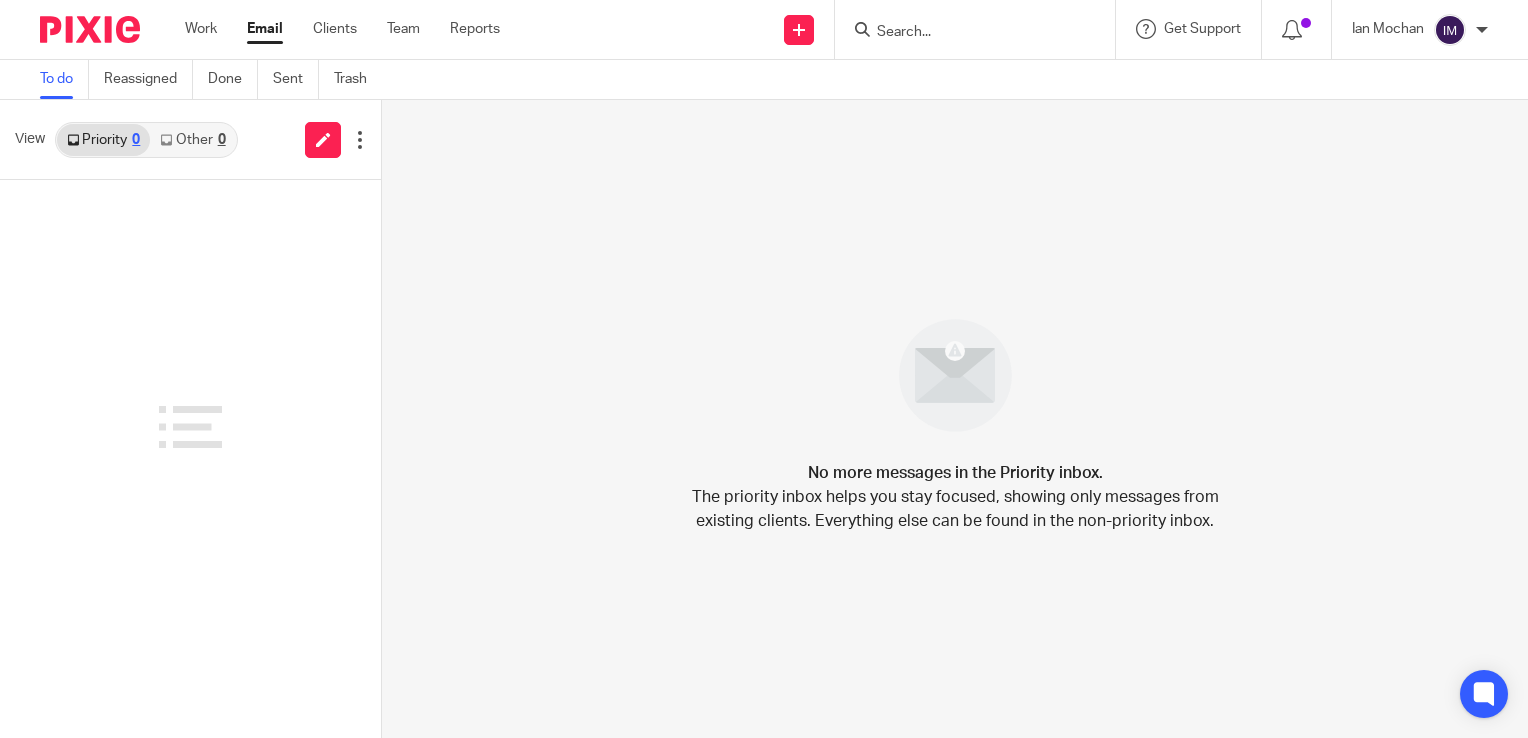 scroll, scrollTop: 0, scrollLeft: 0, axis: both 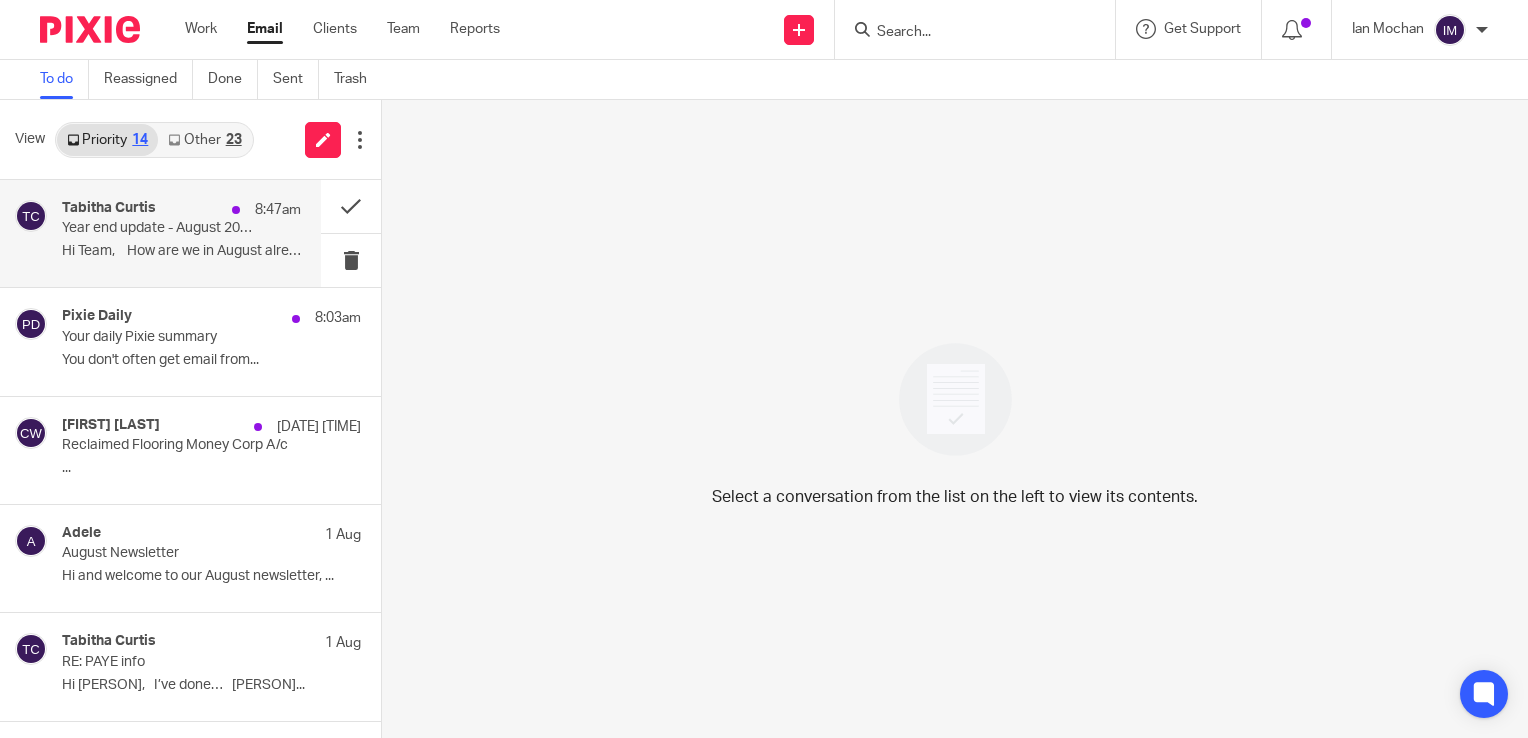 click on "[PERSON]
[TIME]   Year end update - [DATE]   Hi Team,     How are we in [MONTH] already?..." at bounding box center [181, 233] 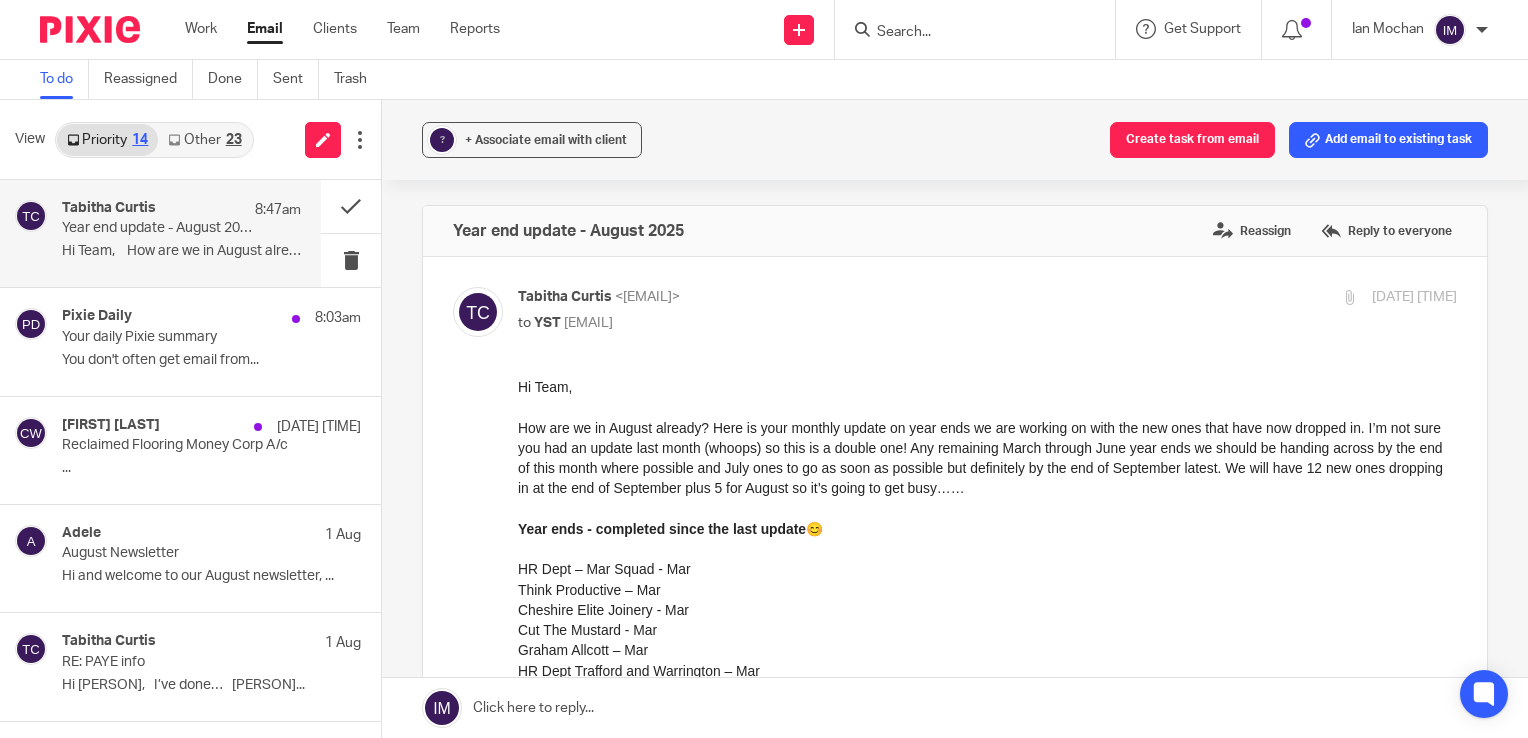 scroll, scrollTop: 0, scrollLeft: 0, axis: both 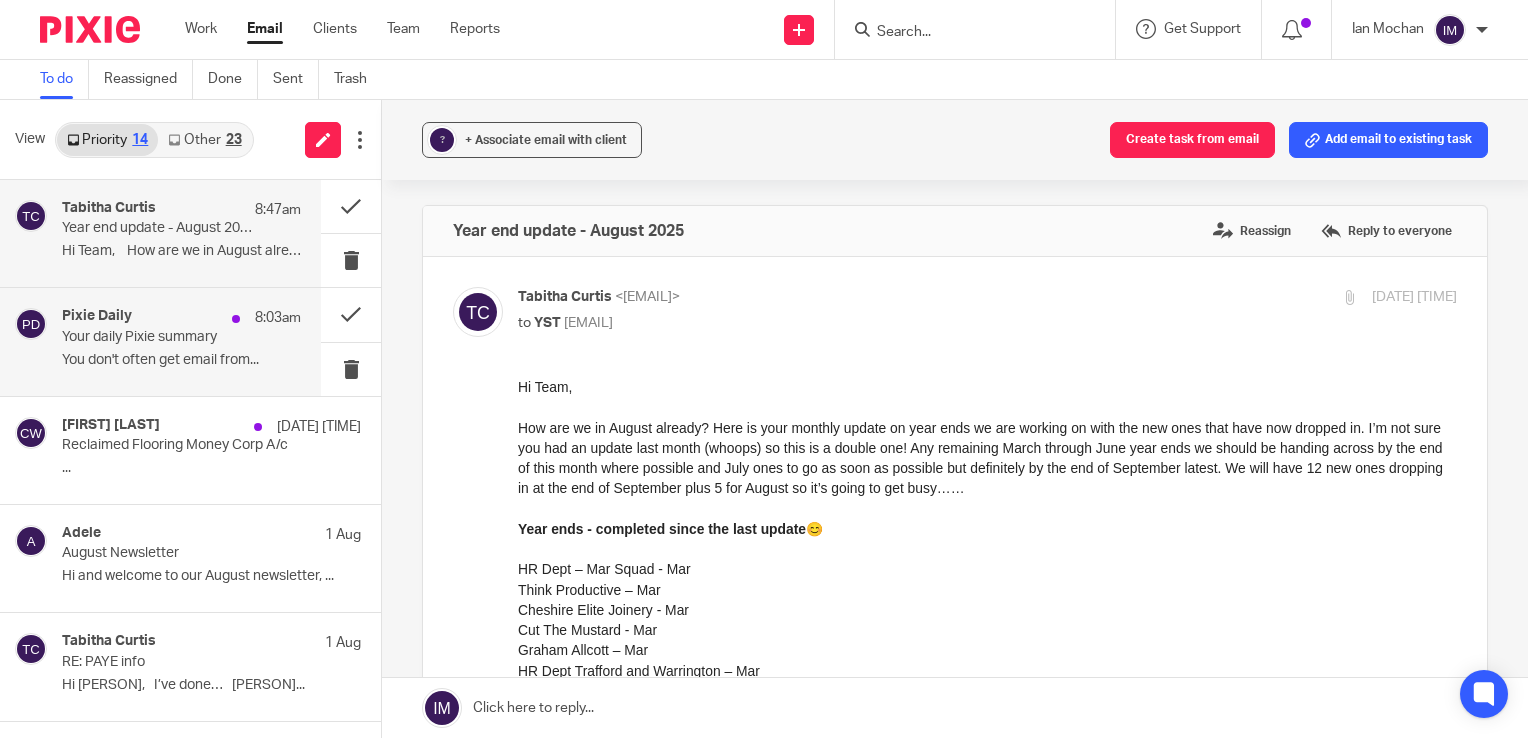 click on "Pixie Daily" at bounding box center (97, 316) 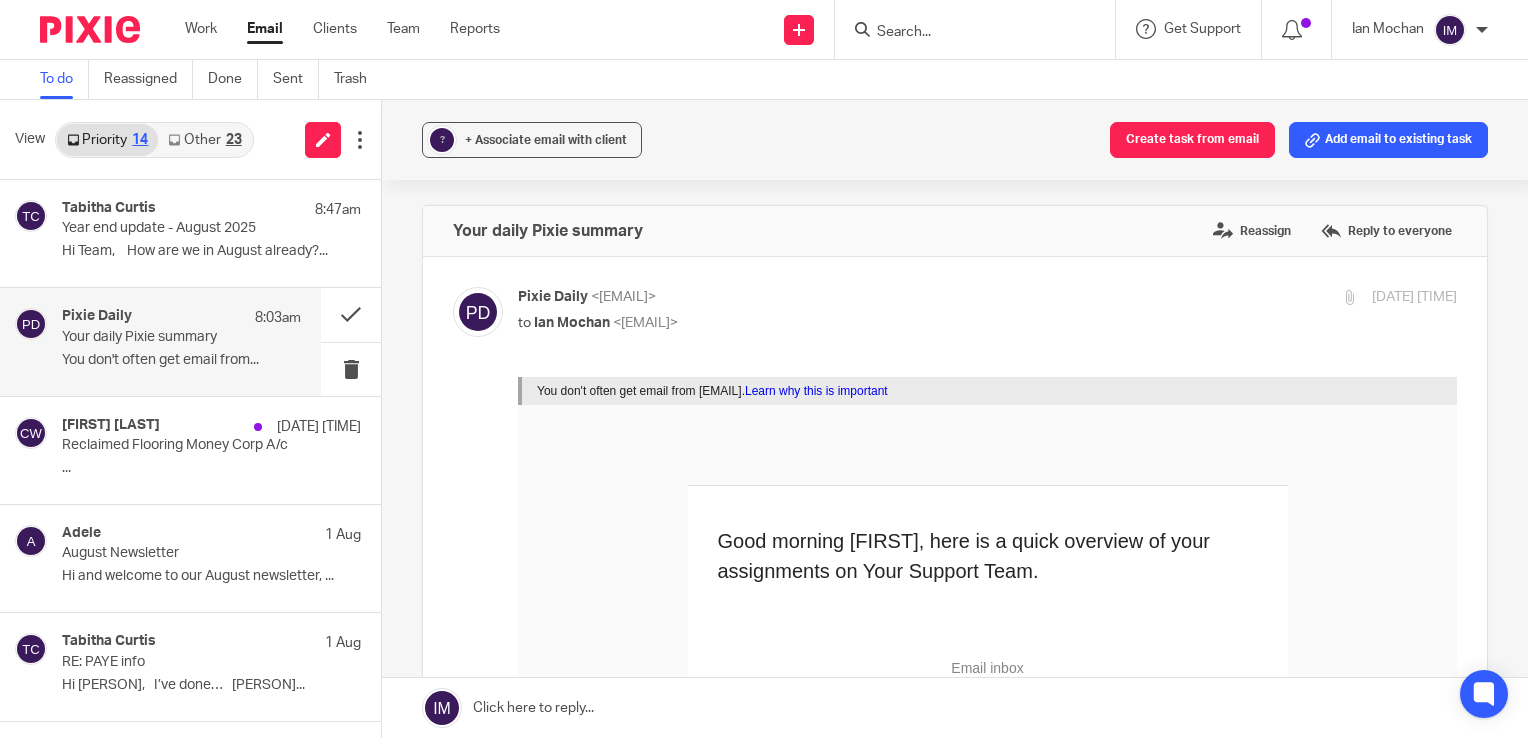 scroll, scrollTop: 0, scrollLeft: 0, axis: both 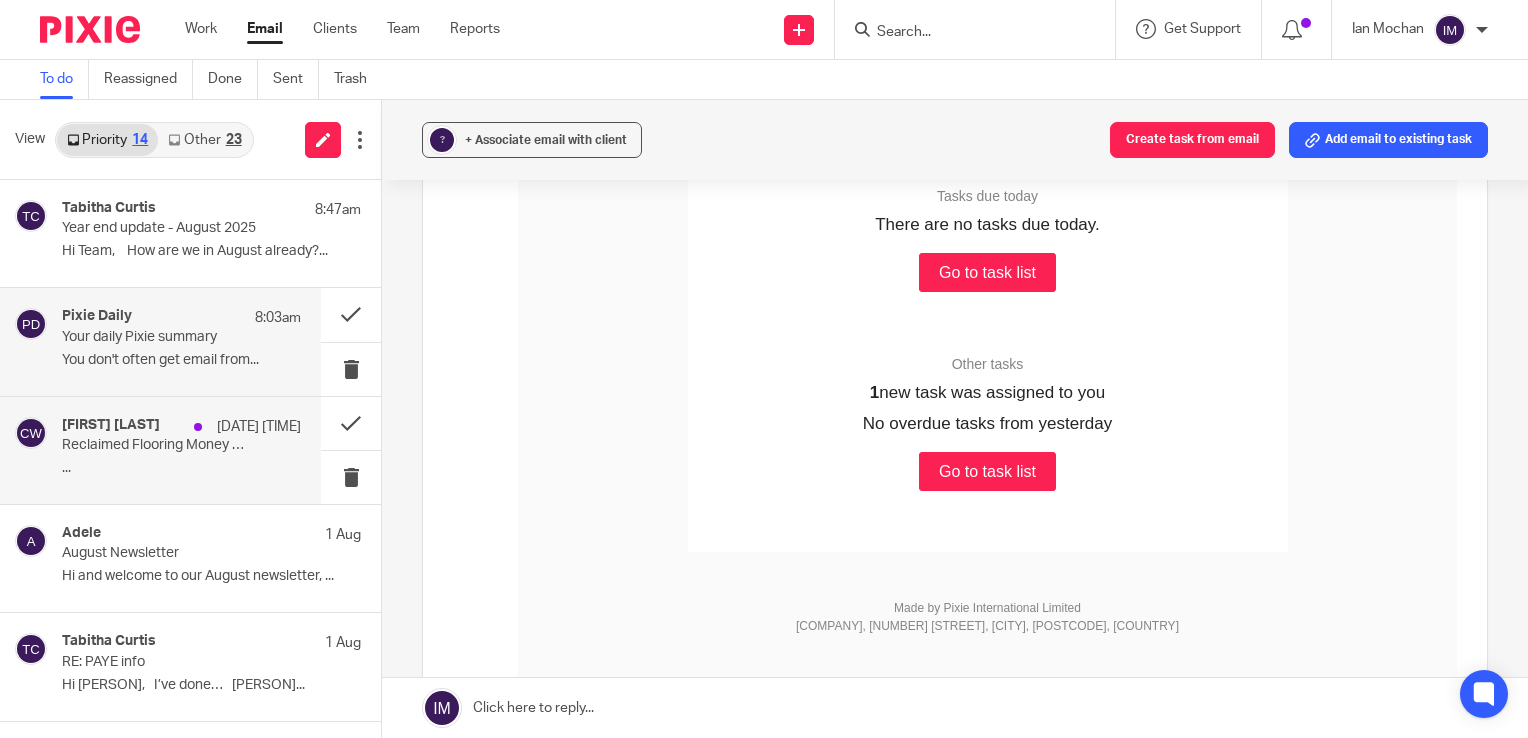 click on "Claire Willmott" at bounding box center [111, 425] 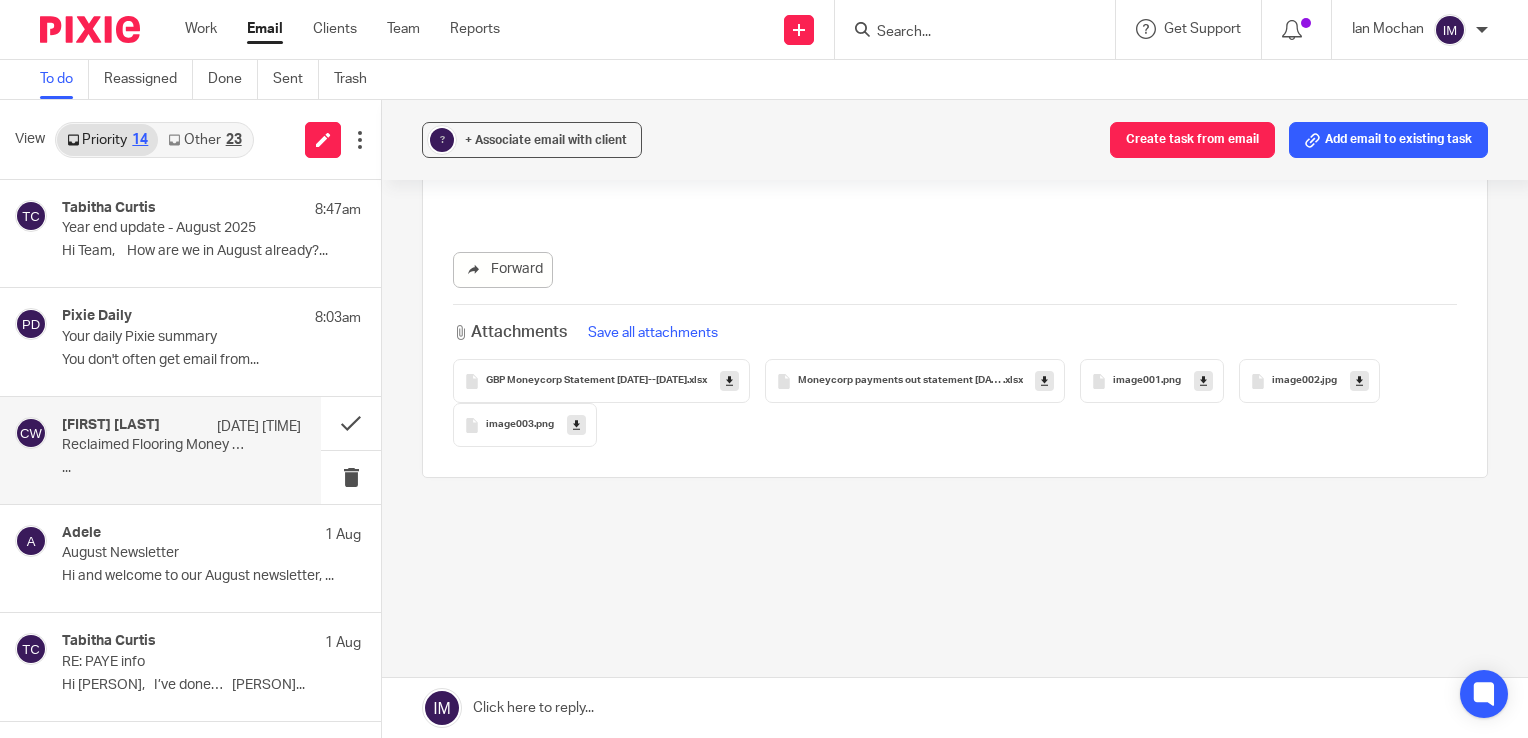 scroll, scrollTop: 0, scrollLeft: 0, axis: both 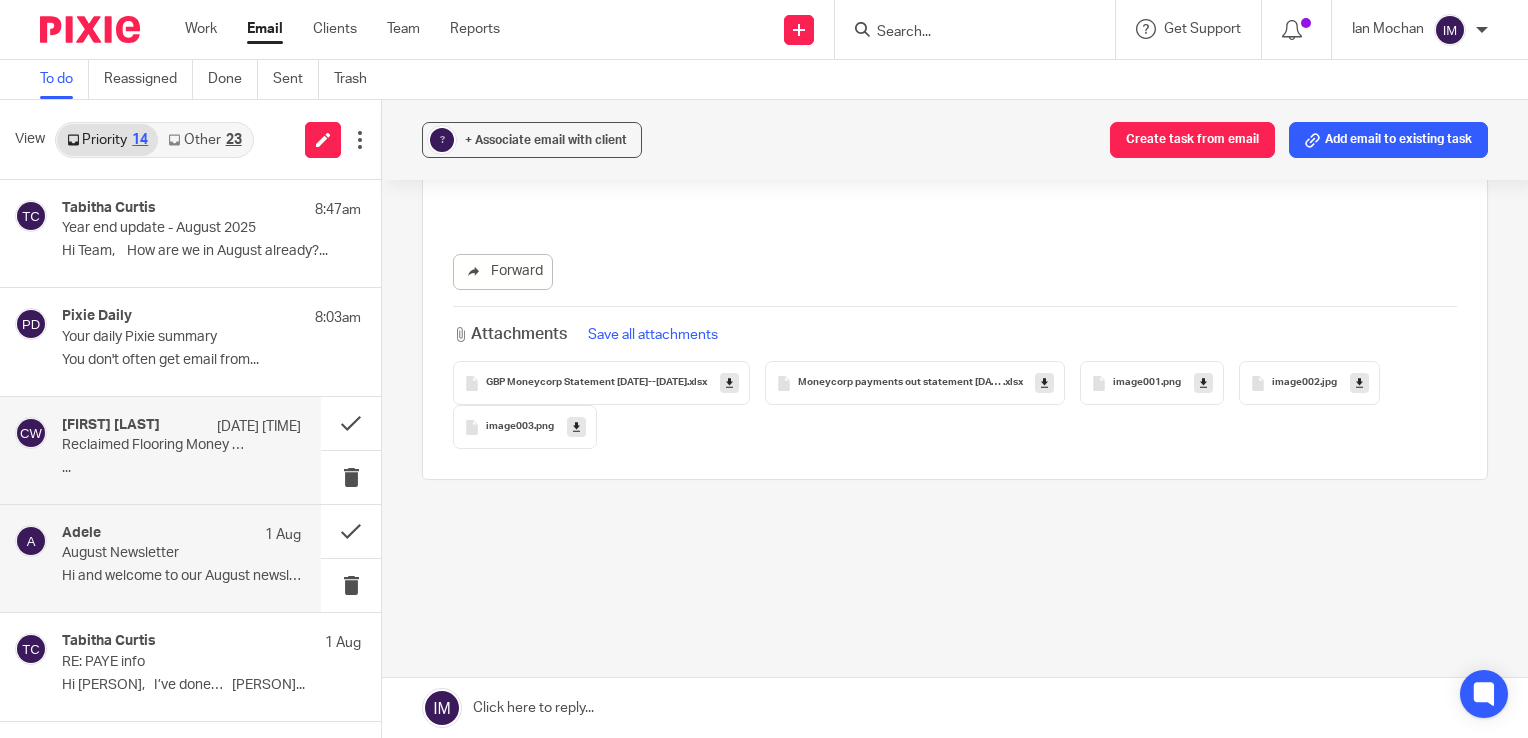 click on "August Newsletter" at bounding box center (157, 553) 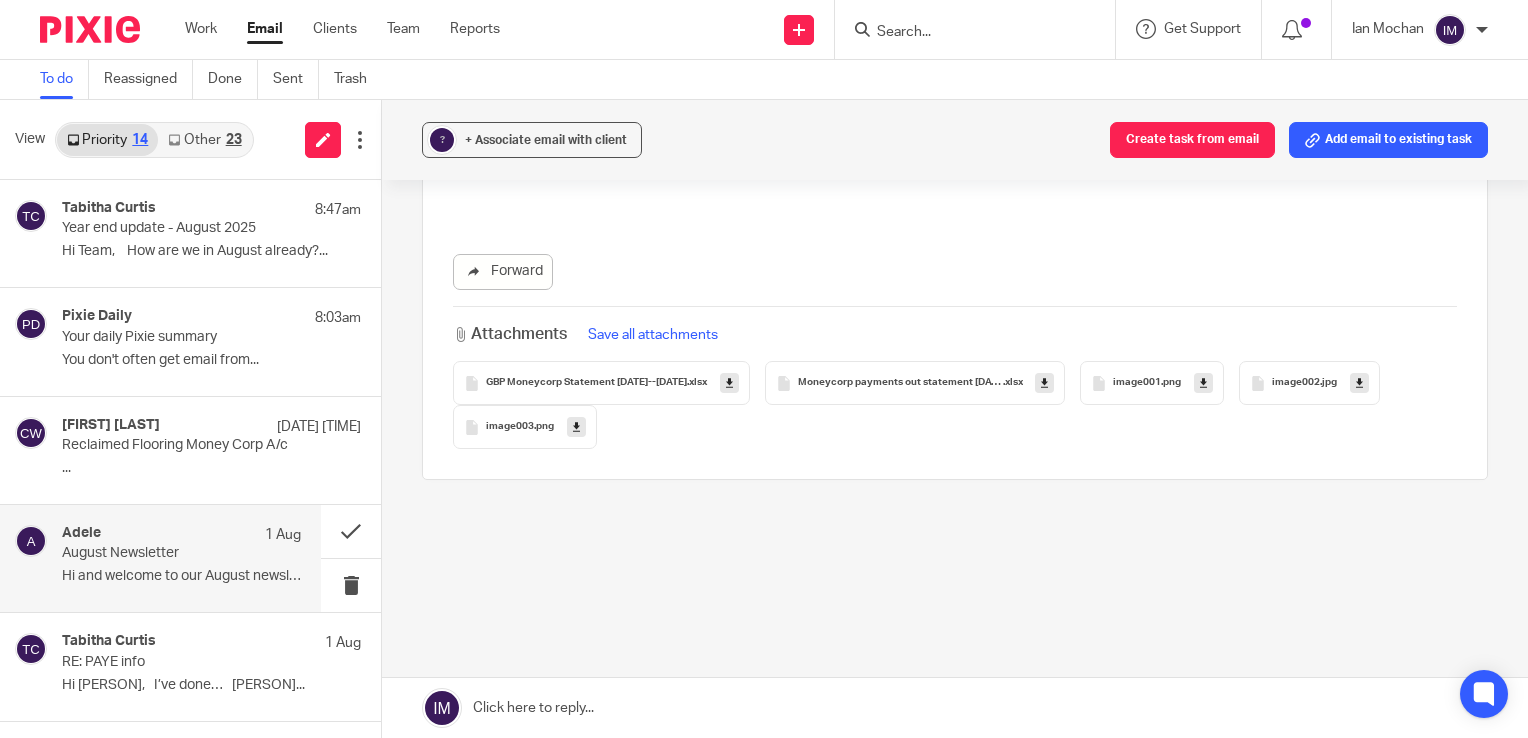 scroll, scrollTop: 0, scrollLeft: 0, axis: both 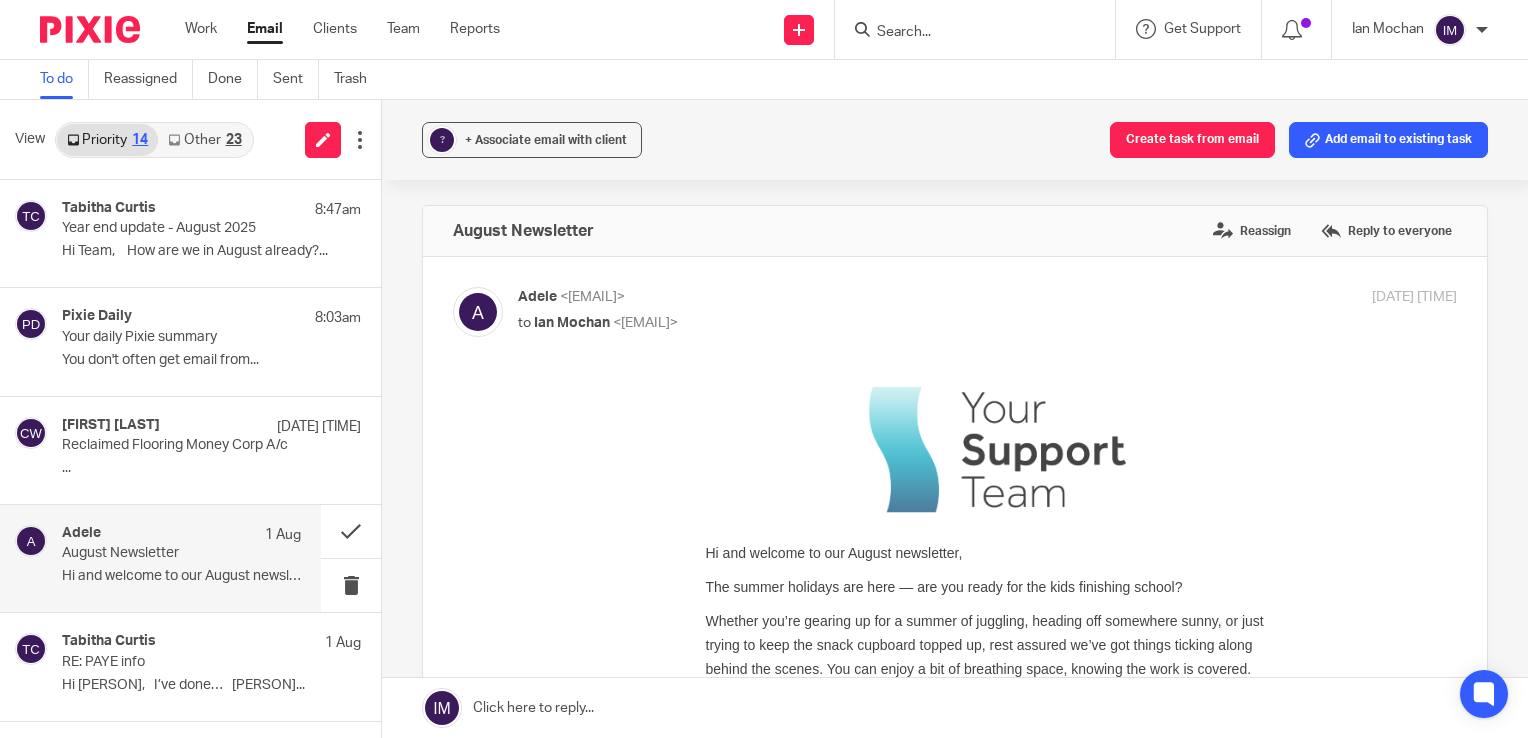 click on "14" at bounding box center [140, 140] 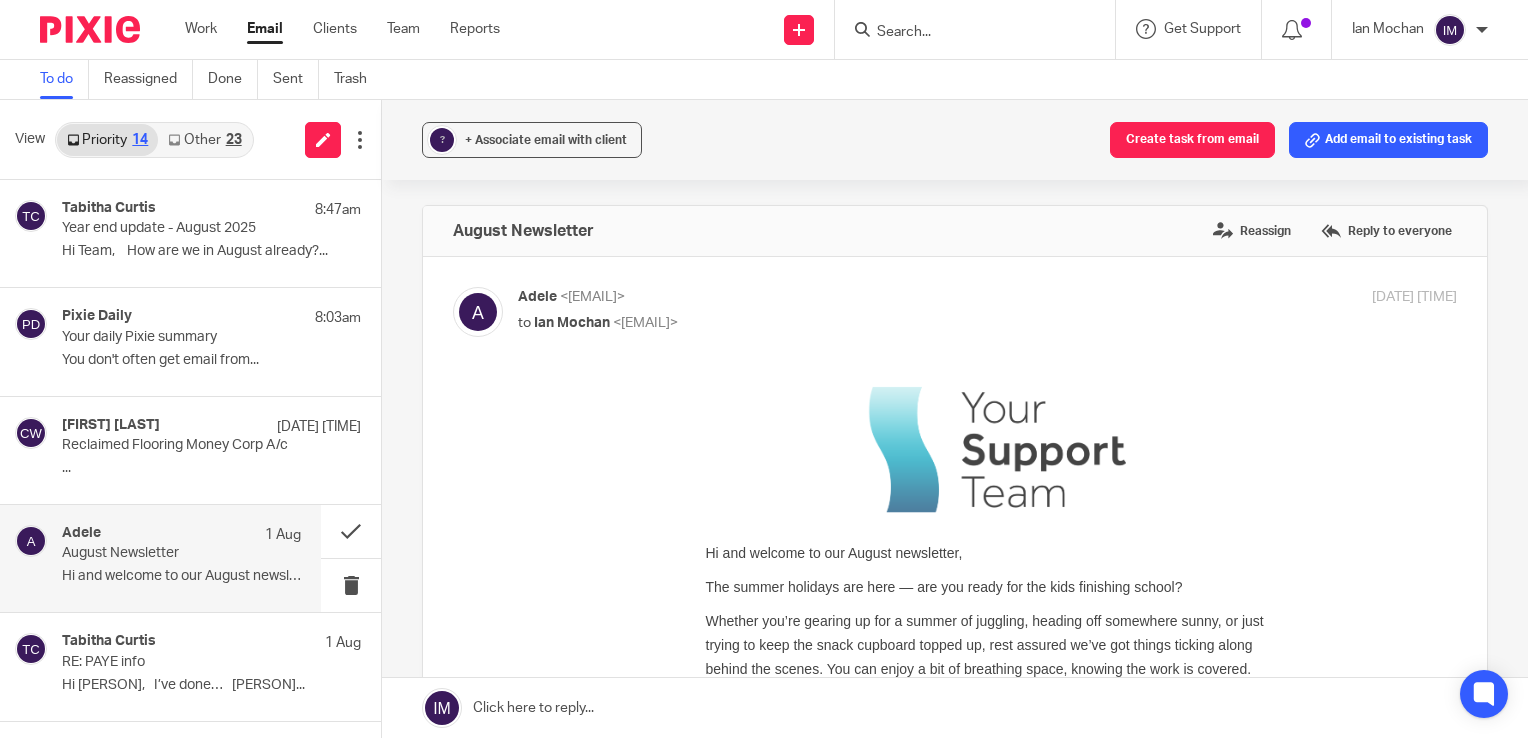 click on "14" at bounding box center (140, 140) 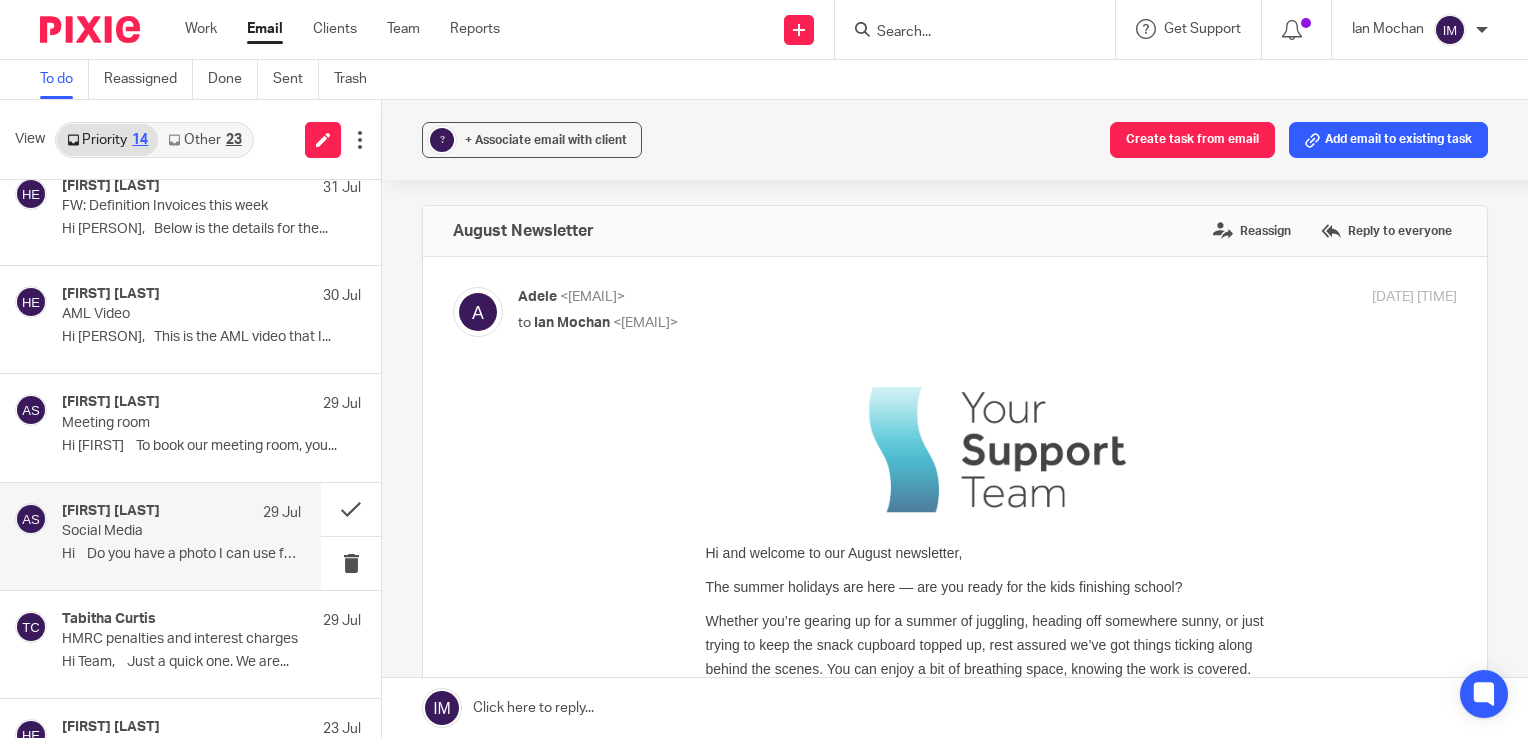 scroll, scrollTop: 956, scrollLeft: 0, axis: vertical 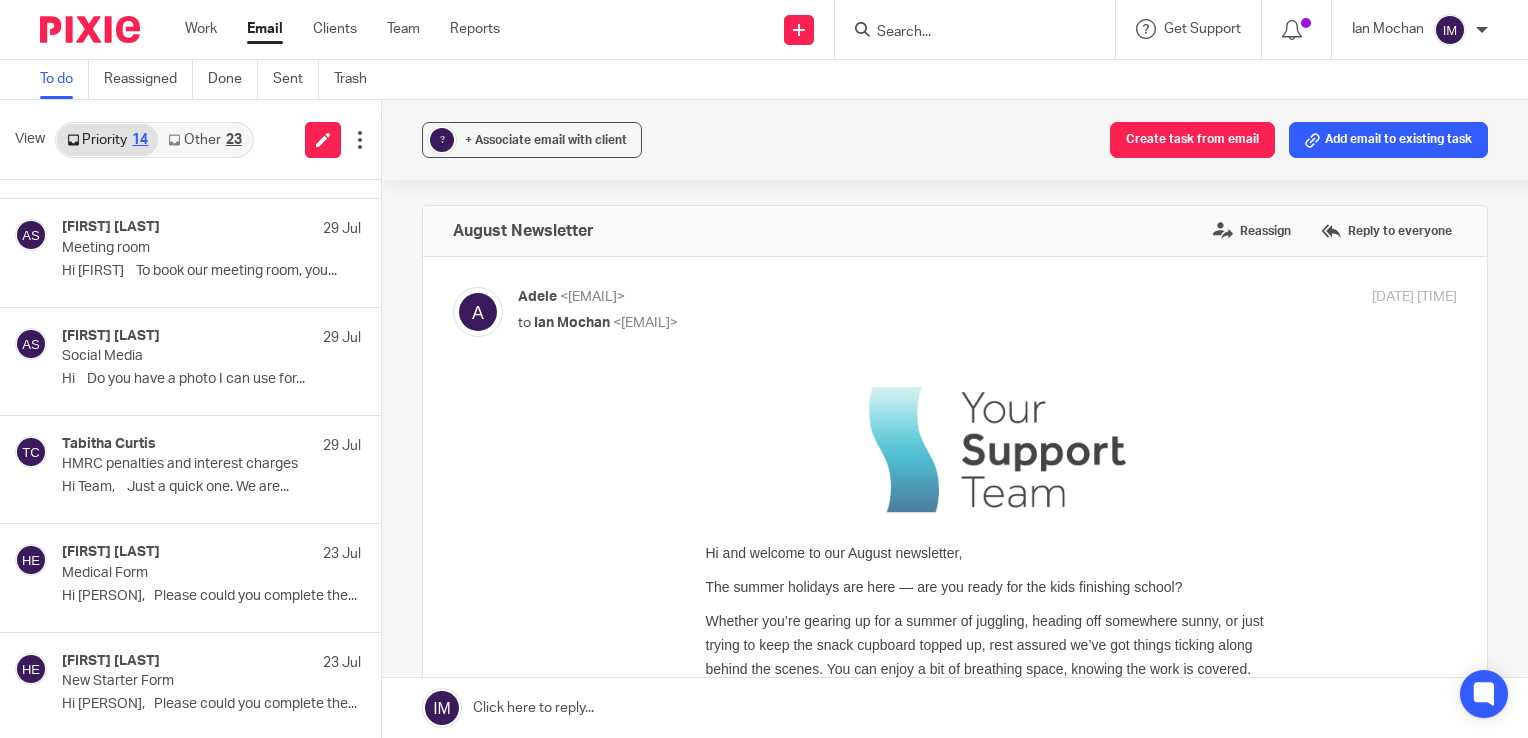 click on "Other
23" at bounding box center (204, 140) 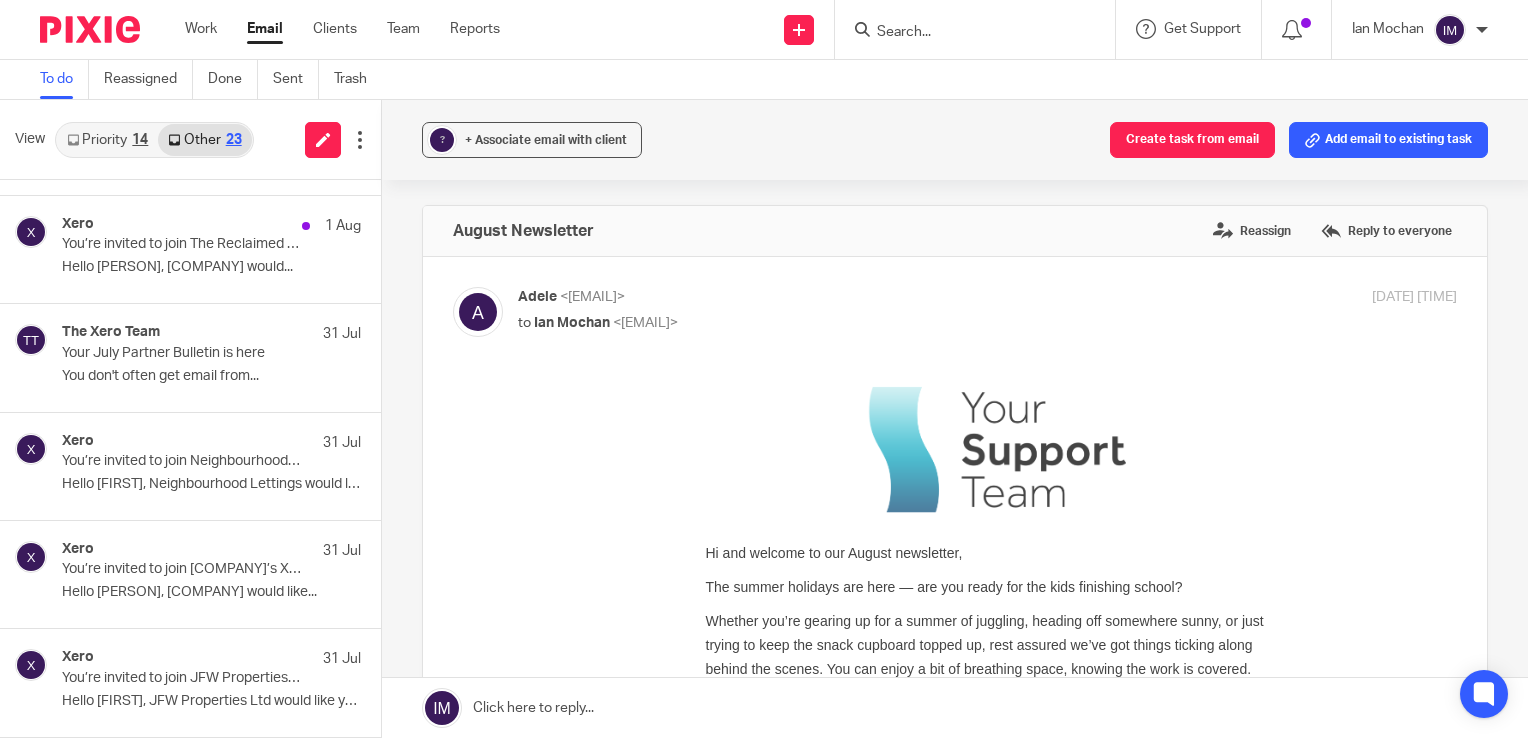 scroll, scrollTop: 0, scrollLeft: 0, axis: both 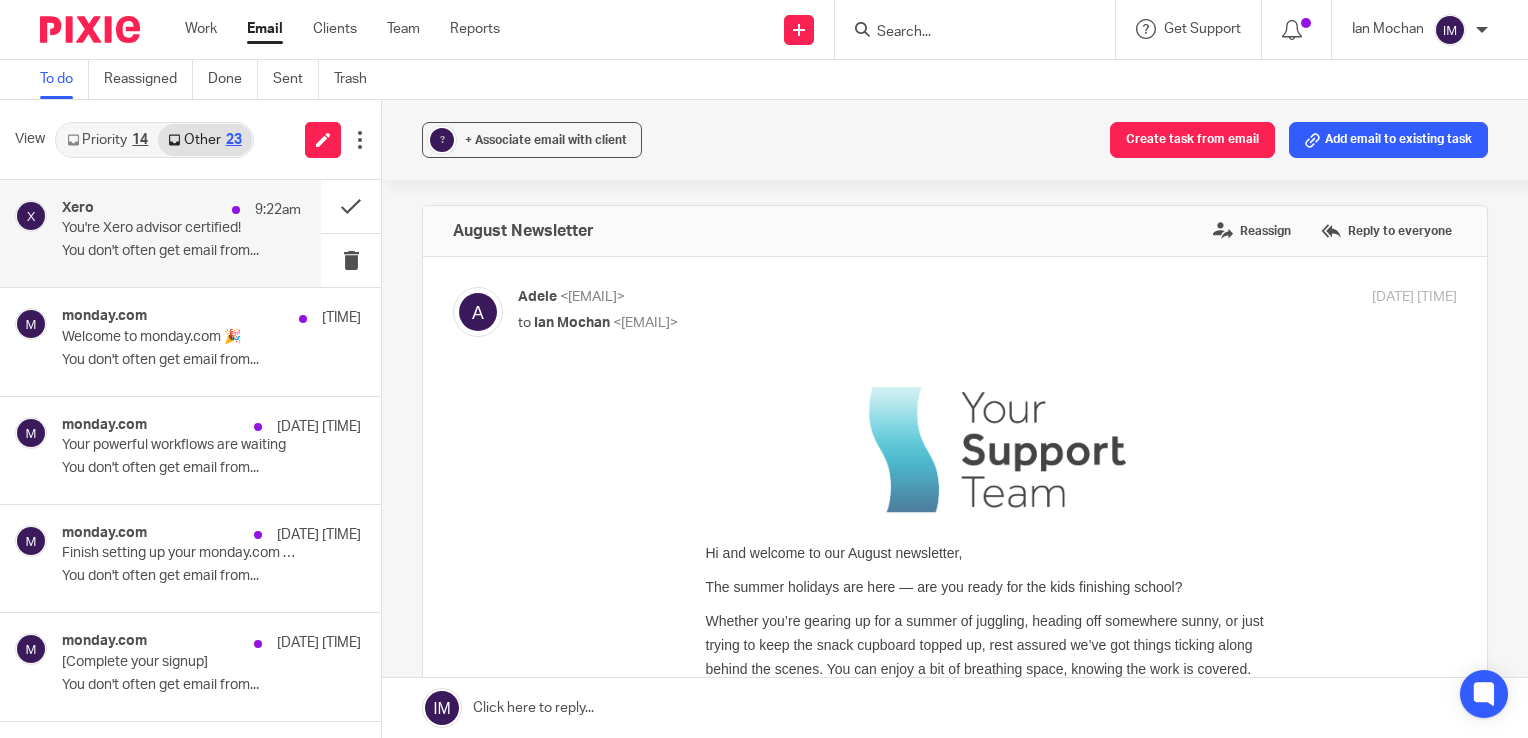 click on "You're Xero advisor certified!" at bounding box center [157, 228] 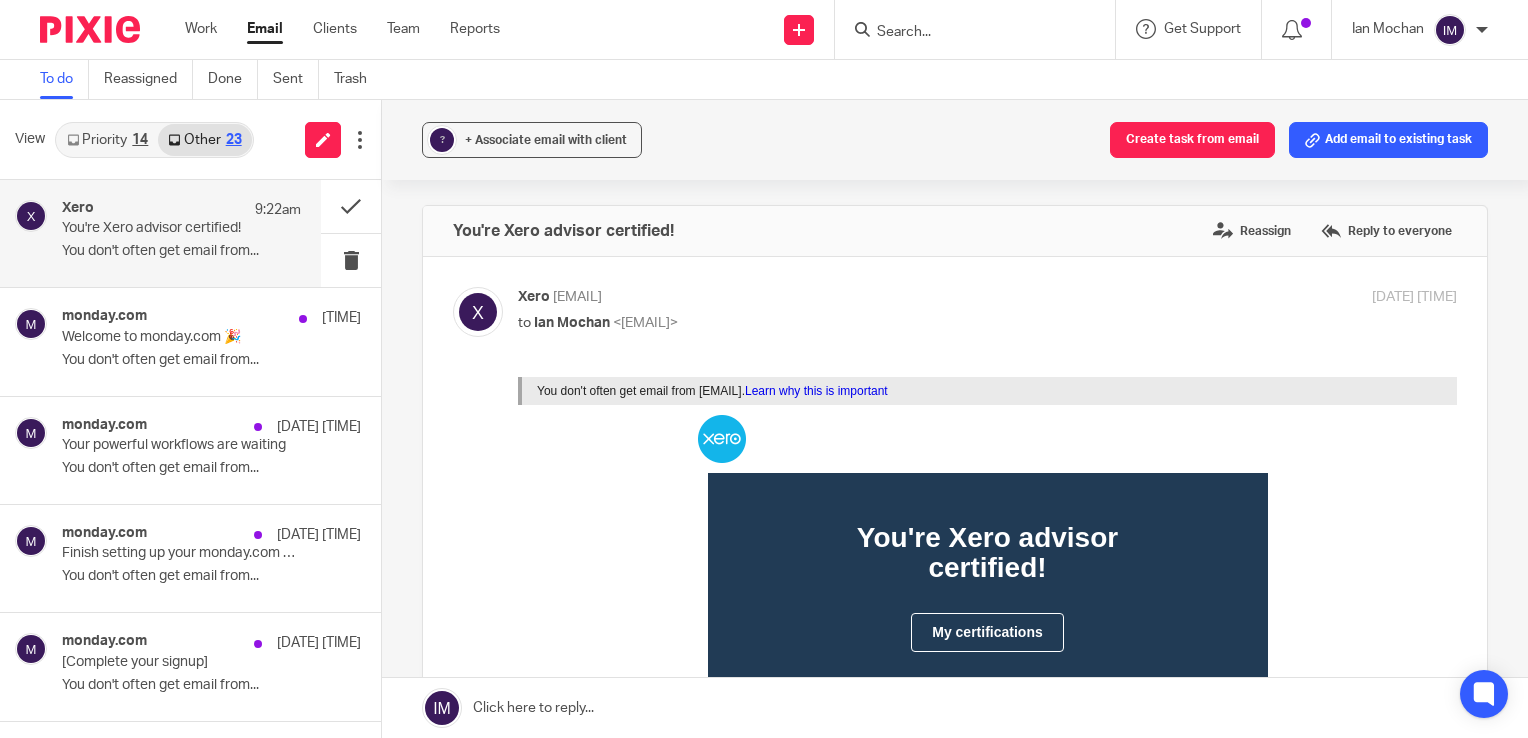 scroll, scrollTop: 0, scrollLeft: 0, axis: both 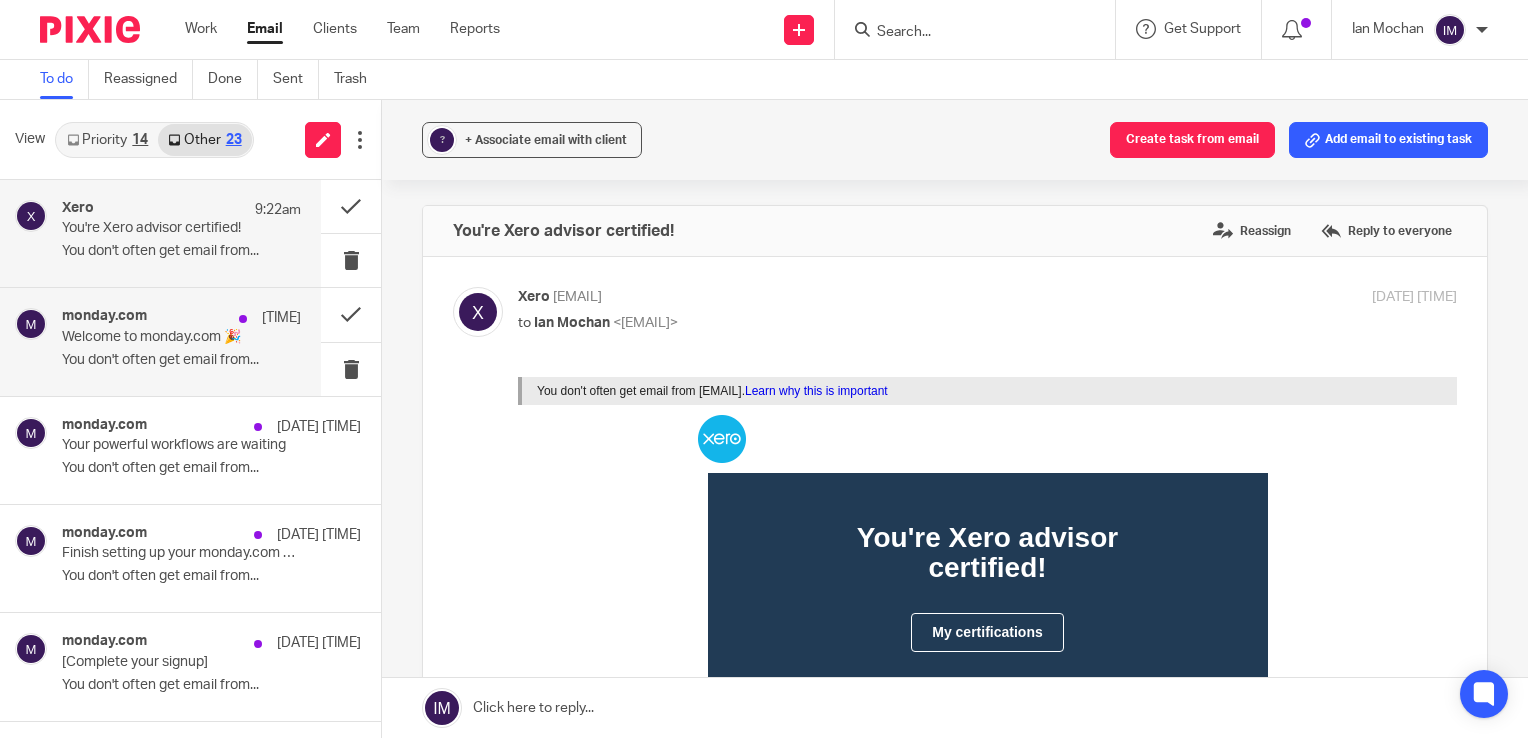 click on "Welcome to monday.com 🎉" at bounding box center (157, 337) 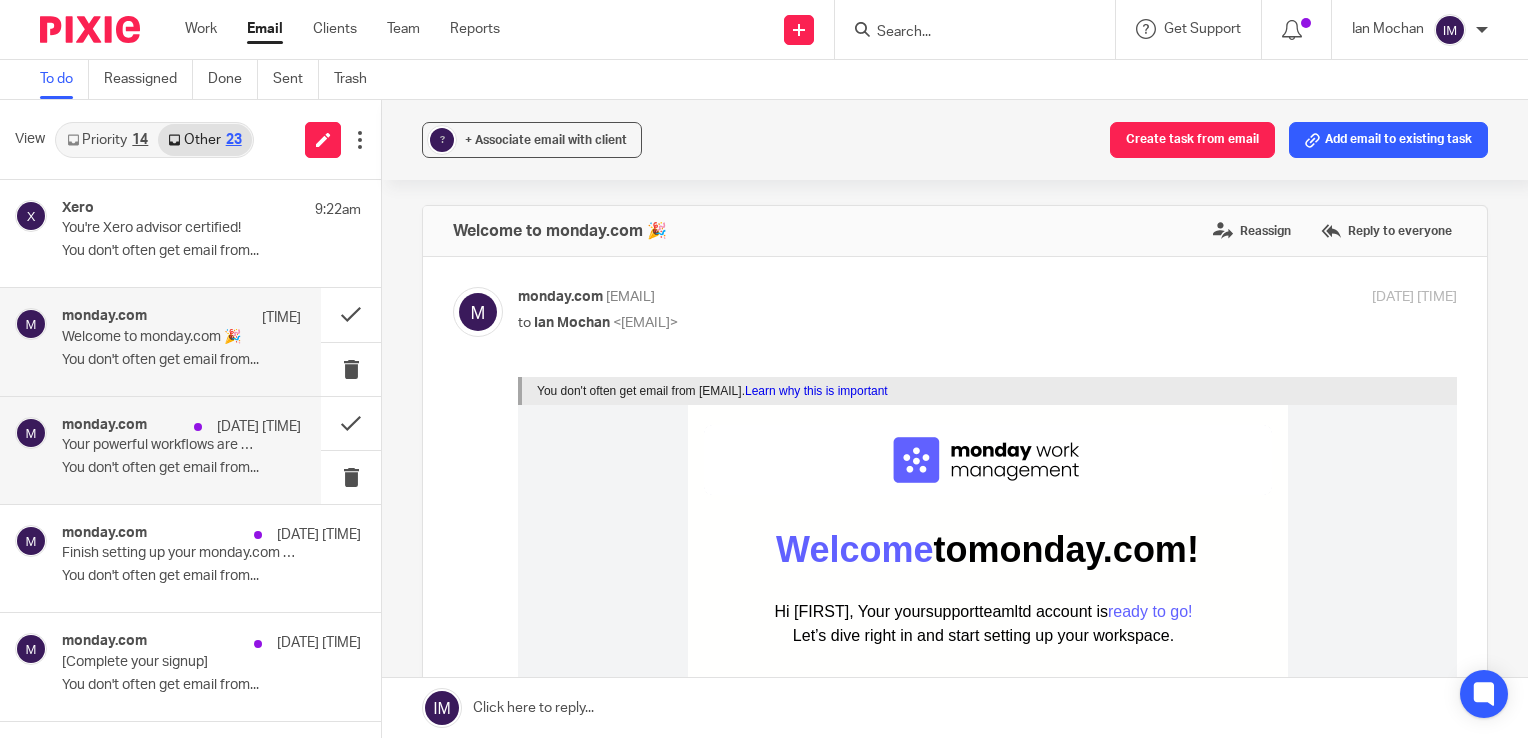 scroll, scrollTop: 0, scrollLeft: 0, axis: both 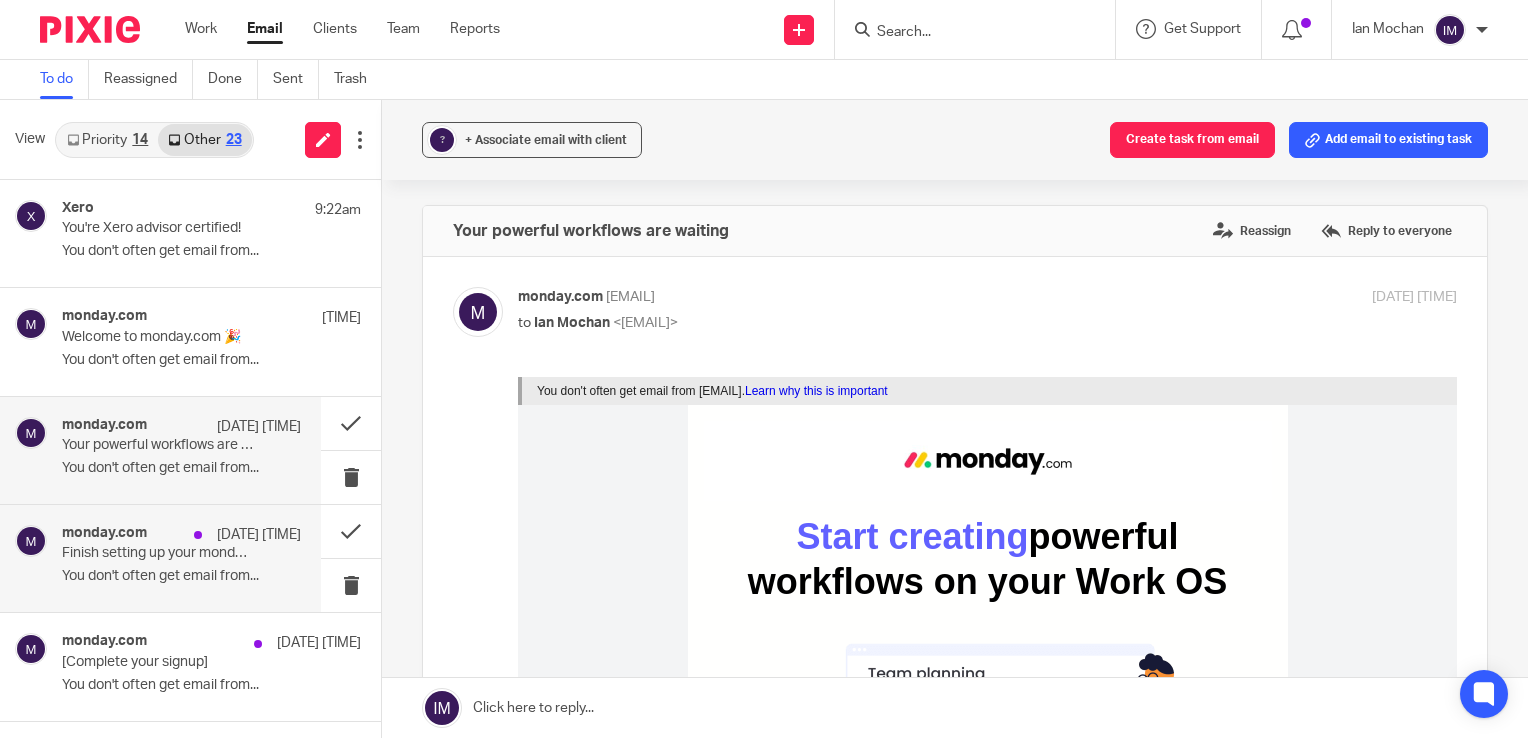 click on "Finish setting up your monday.com account" at bounding box center [157, 553] 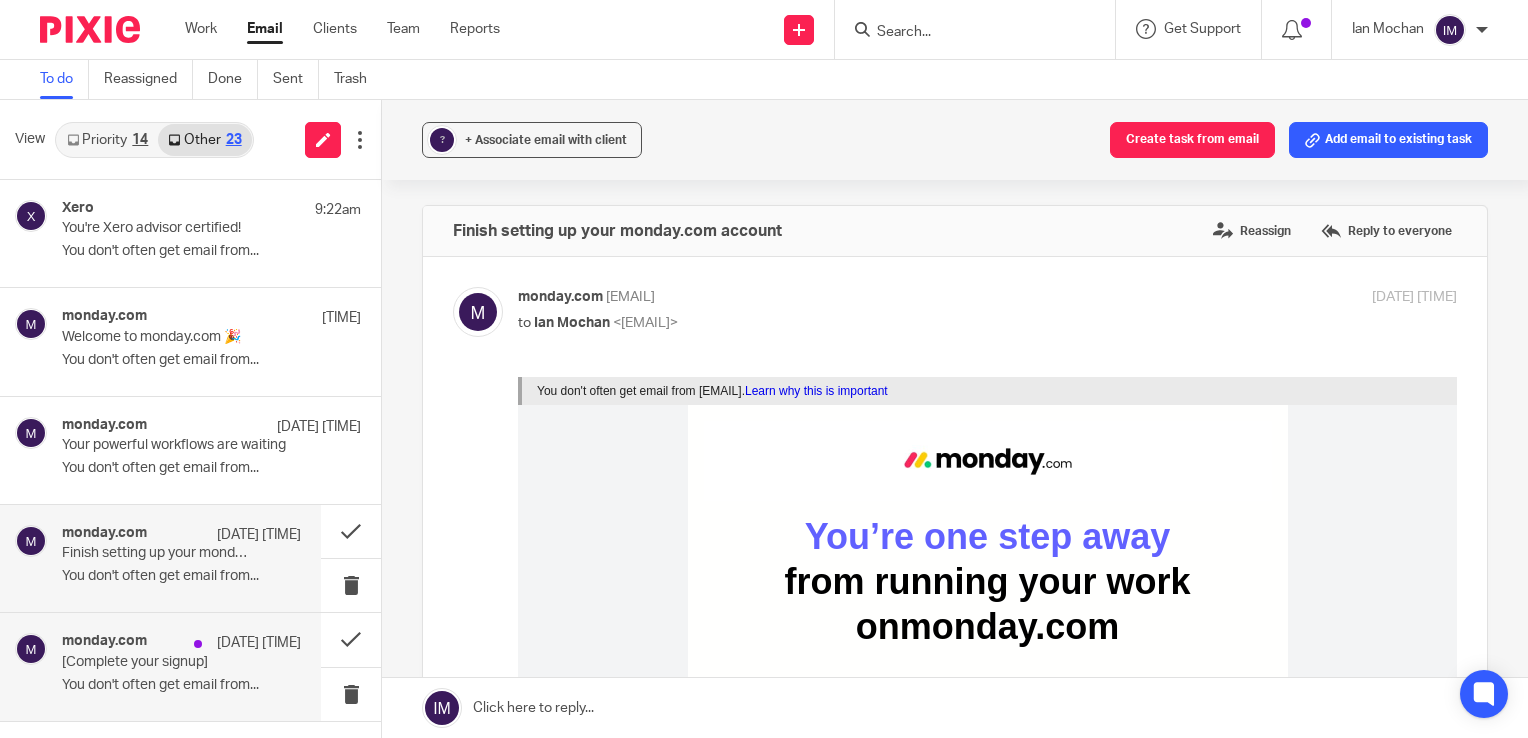 scroll, scrollTop: 0, scrollLeft: 0, axis: both 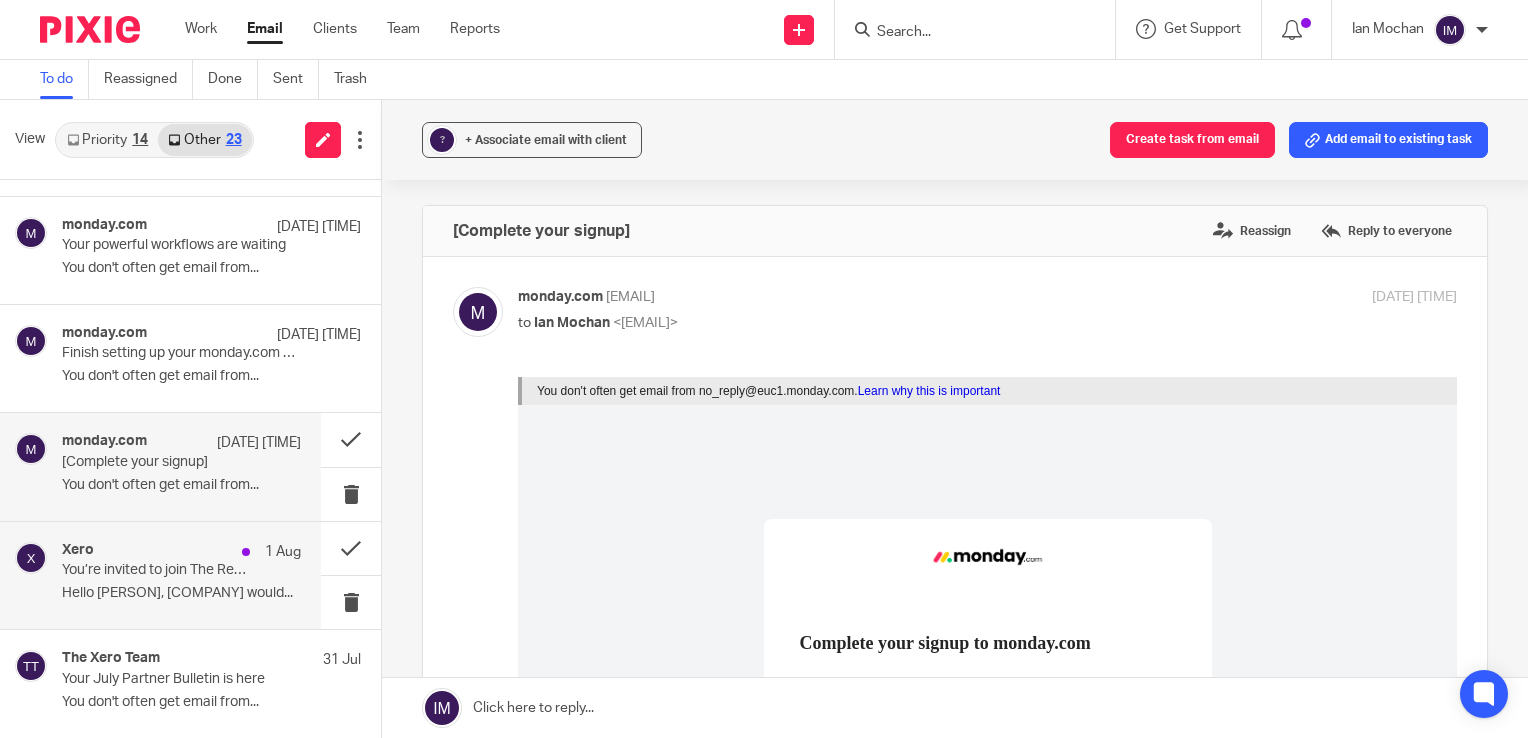 click on "You’re invited to join The Reclaimed Flooring Company’s Xero account" at bounding box center (157, 570) 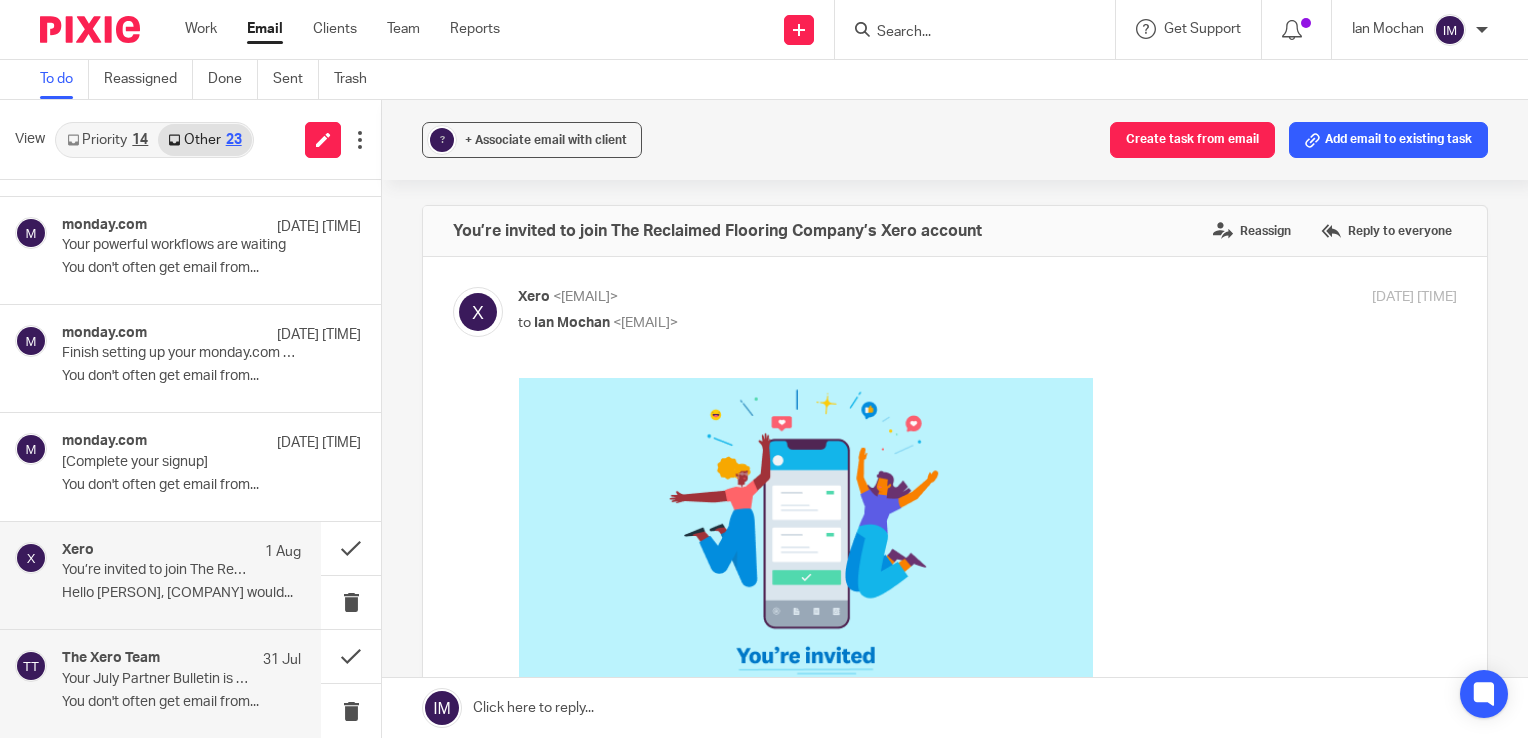 scroll, scrollTop: 0, scrollLeft: 0, axis: both 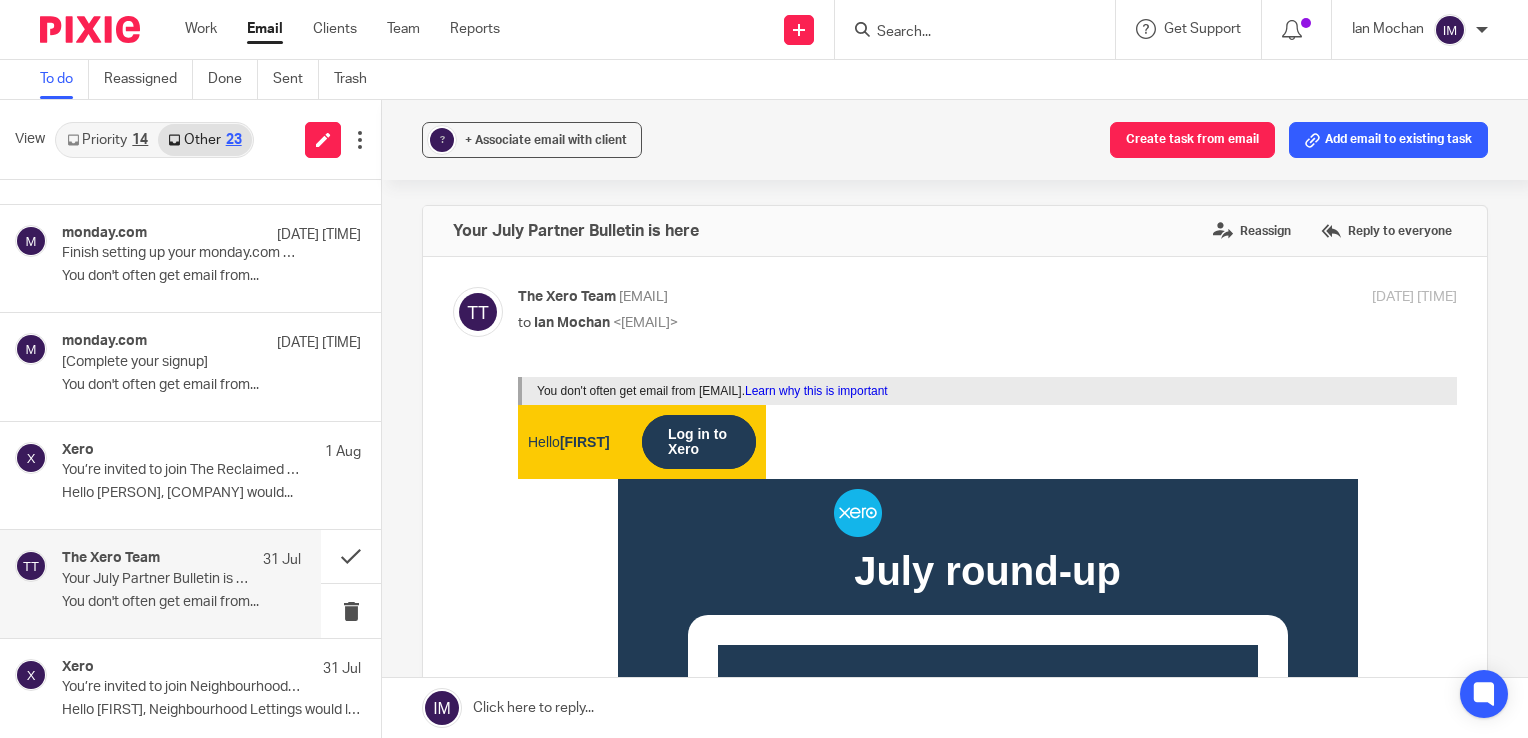 click on "Priority
14" at bounding box center (107, 140) 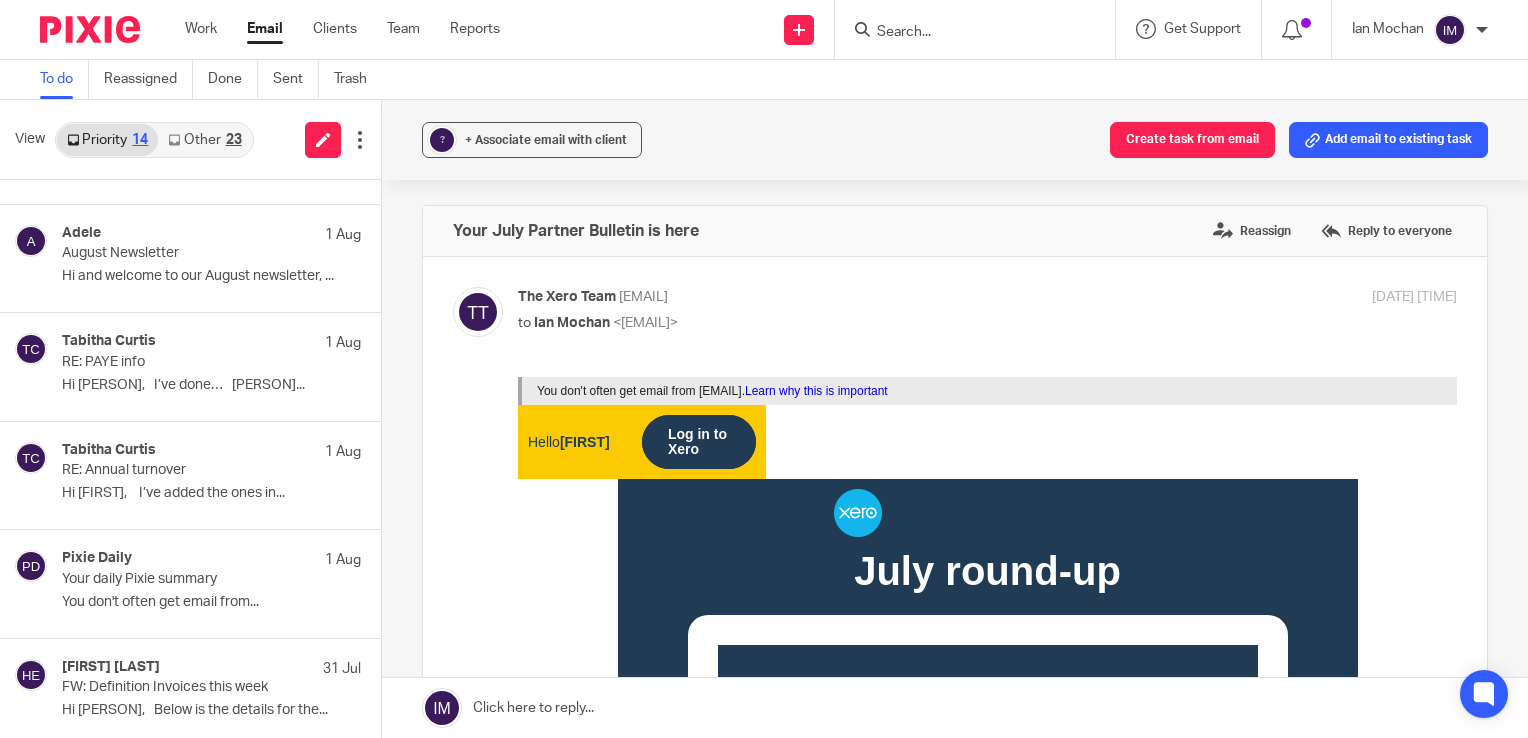 scroll, scrollTop: 0, scrollLeft: 0, axis: both 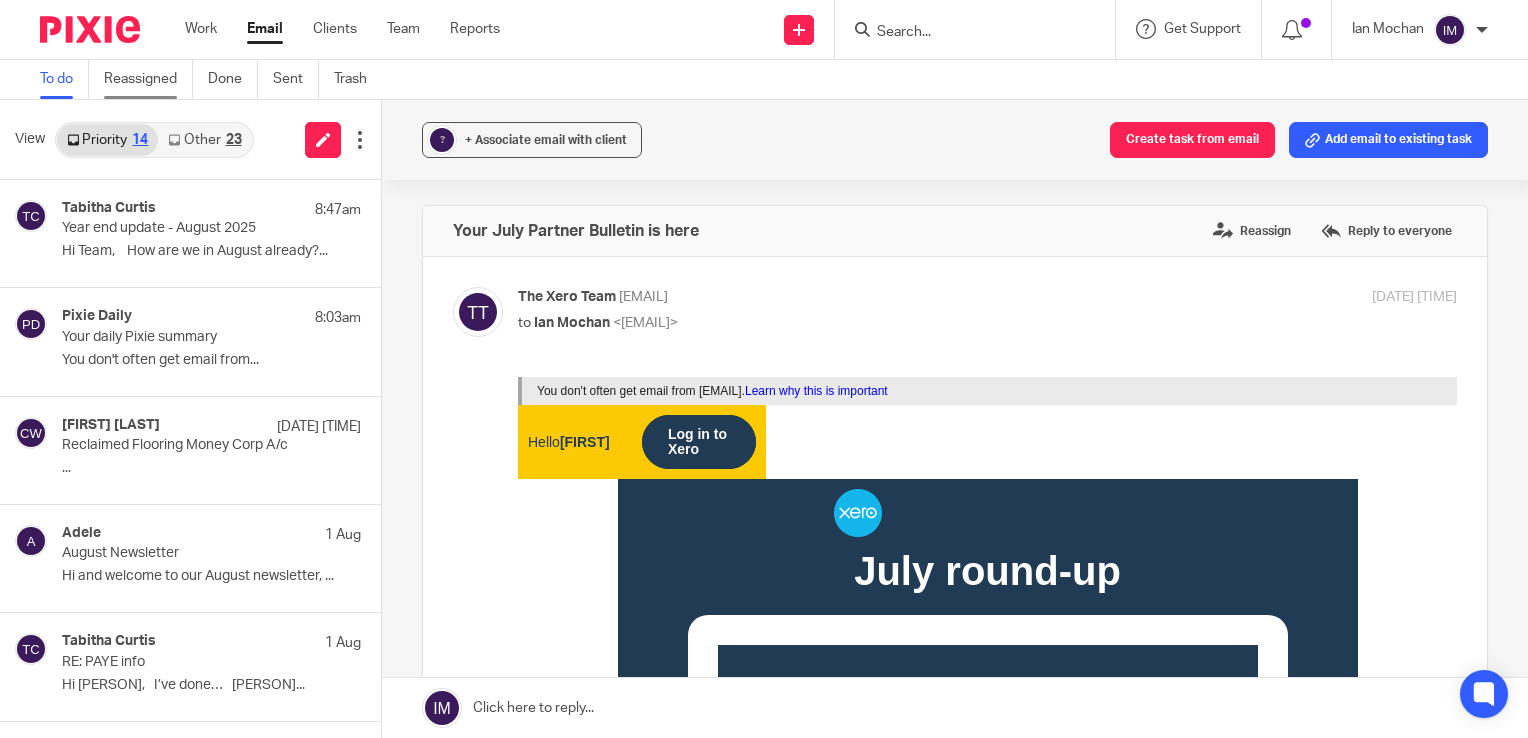 click on "Reassigned" at bounding box center [148, 79] 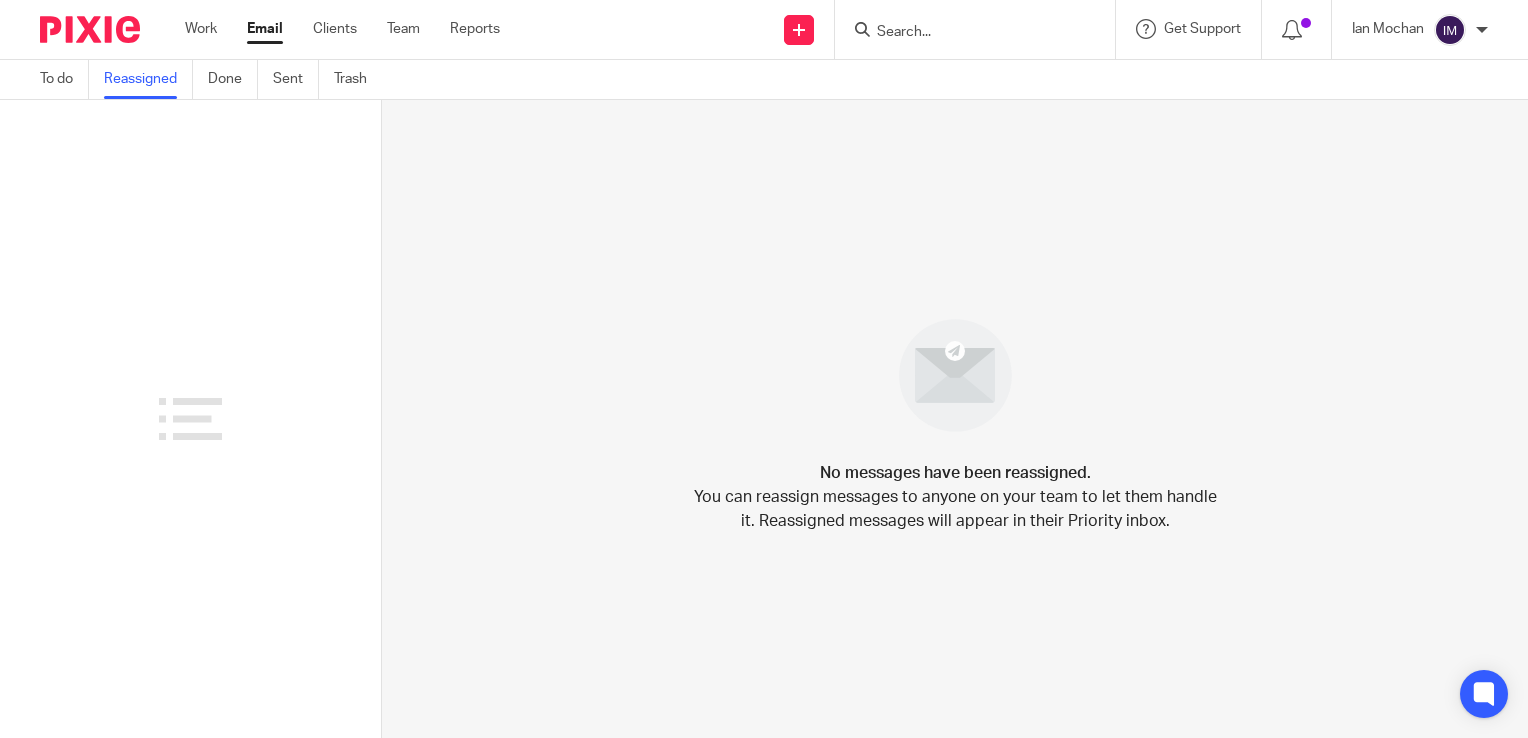 scroll, scrollTop: 0, scrollLeft: 0, axis: both 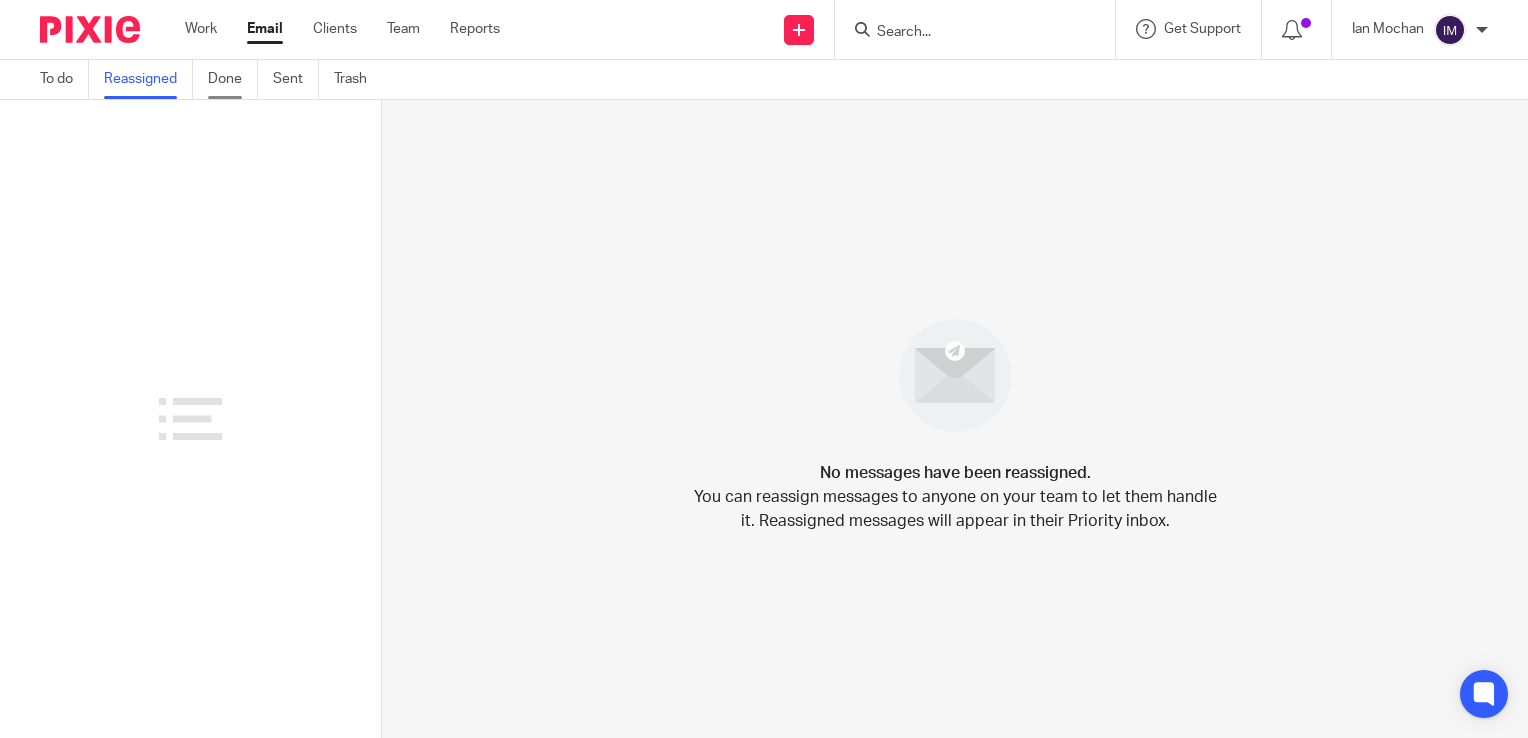 click on "Done" at bounding box center [233, 79] 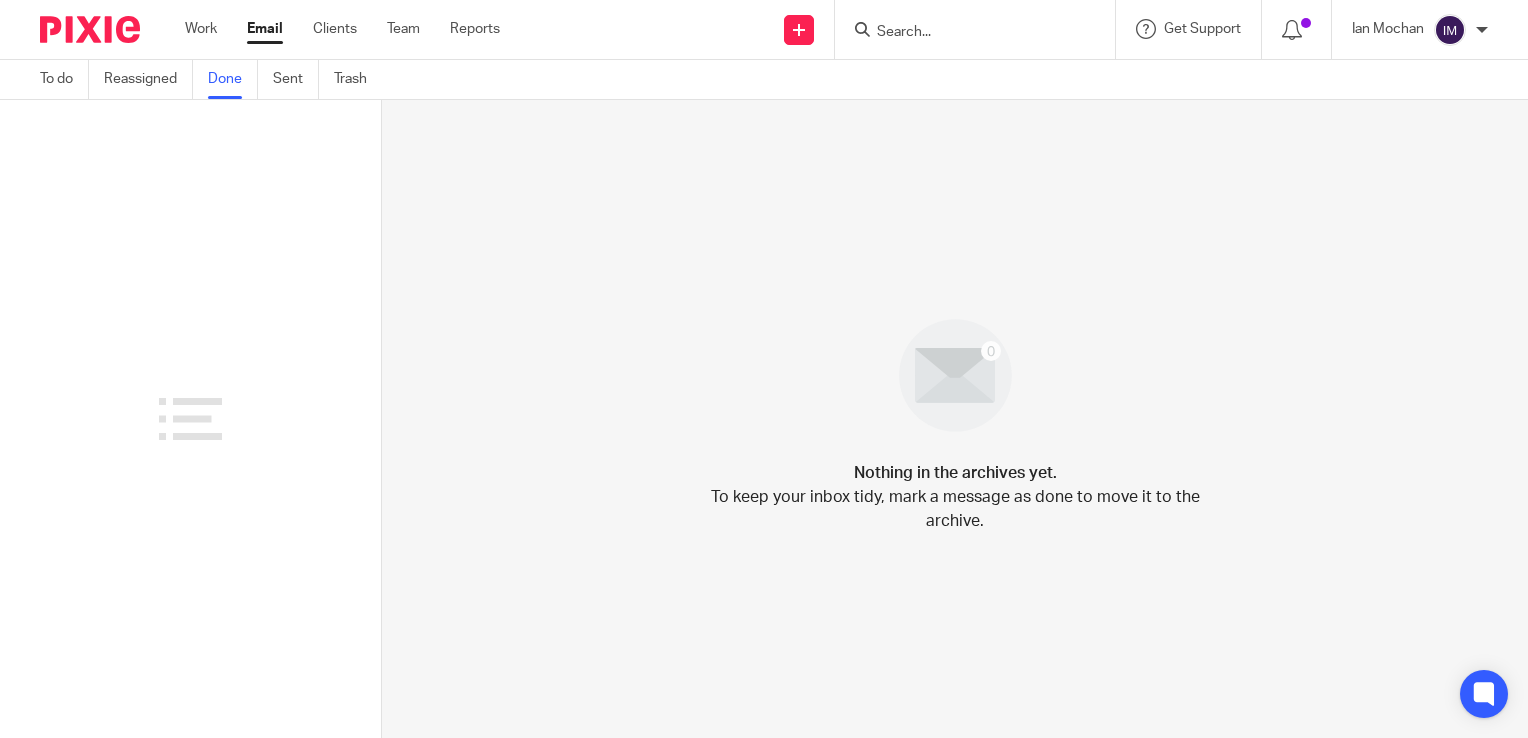 scroll, scrollTop: 0, scrollLeft: 0, axis: both 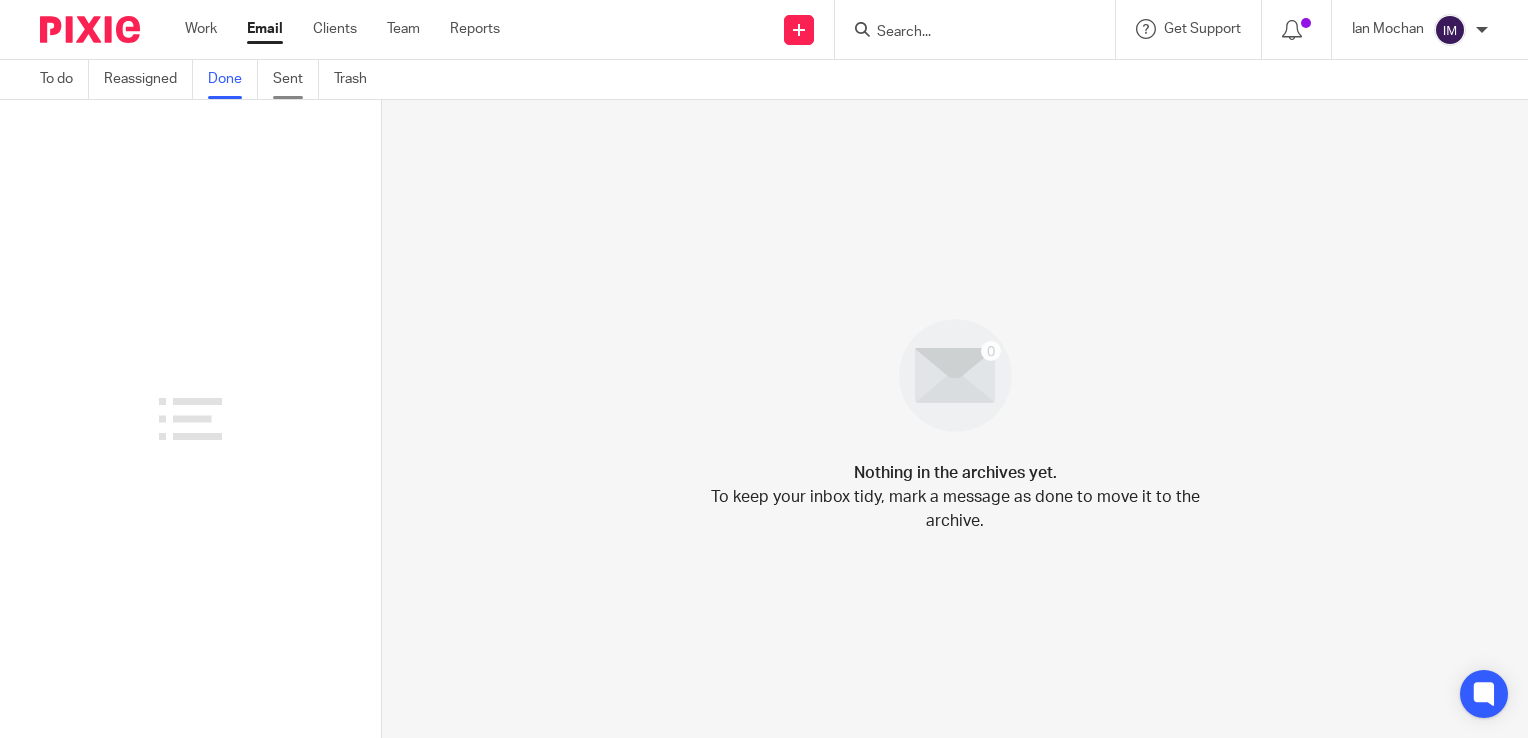 click on "Sent" at bounding box center (296, 79) 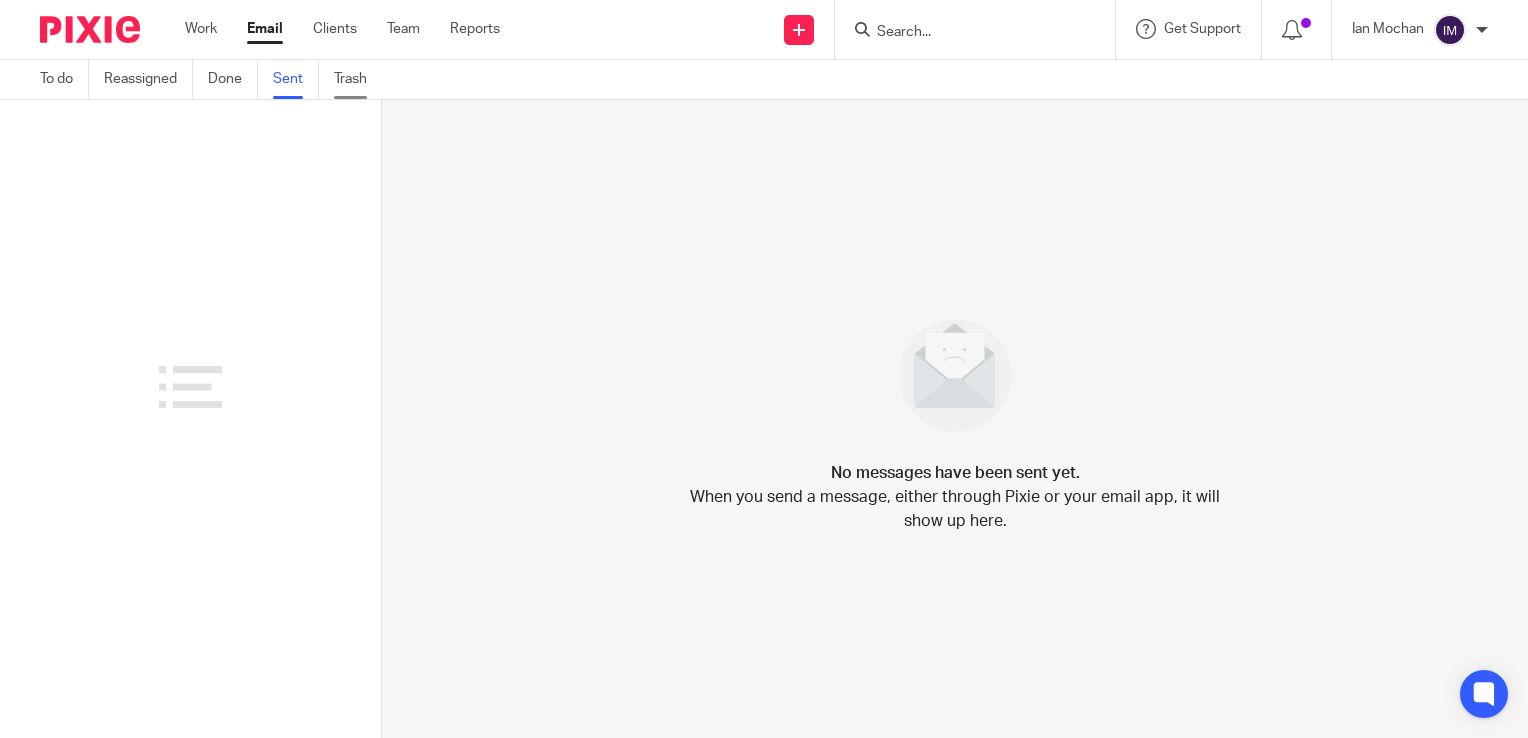 scroll, scrollTop: 0, scrollLeft: 0, axis: both 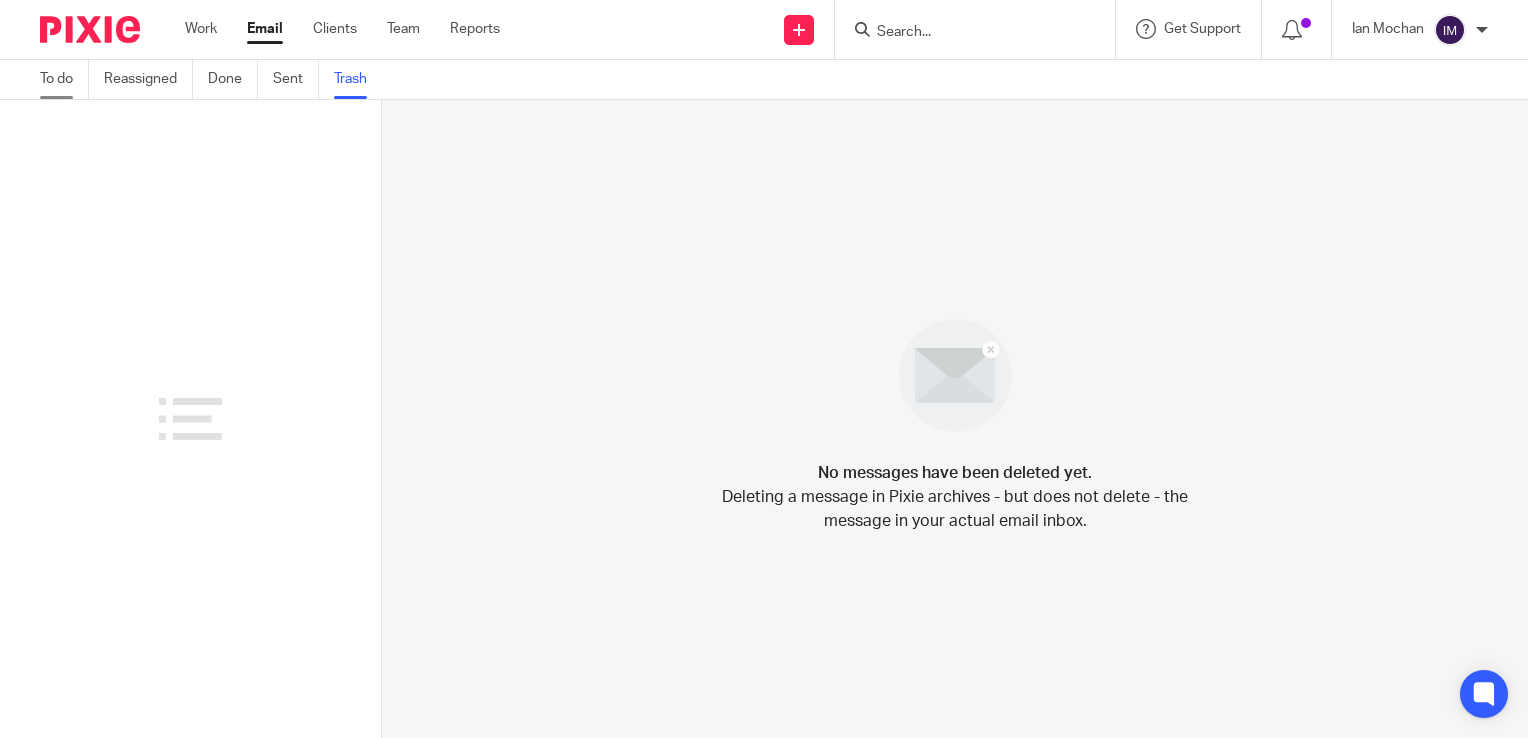 click on "To do" at bounding box center (64, 79) 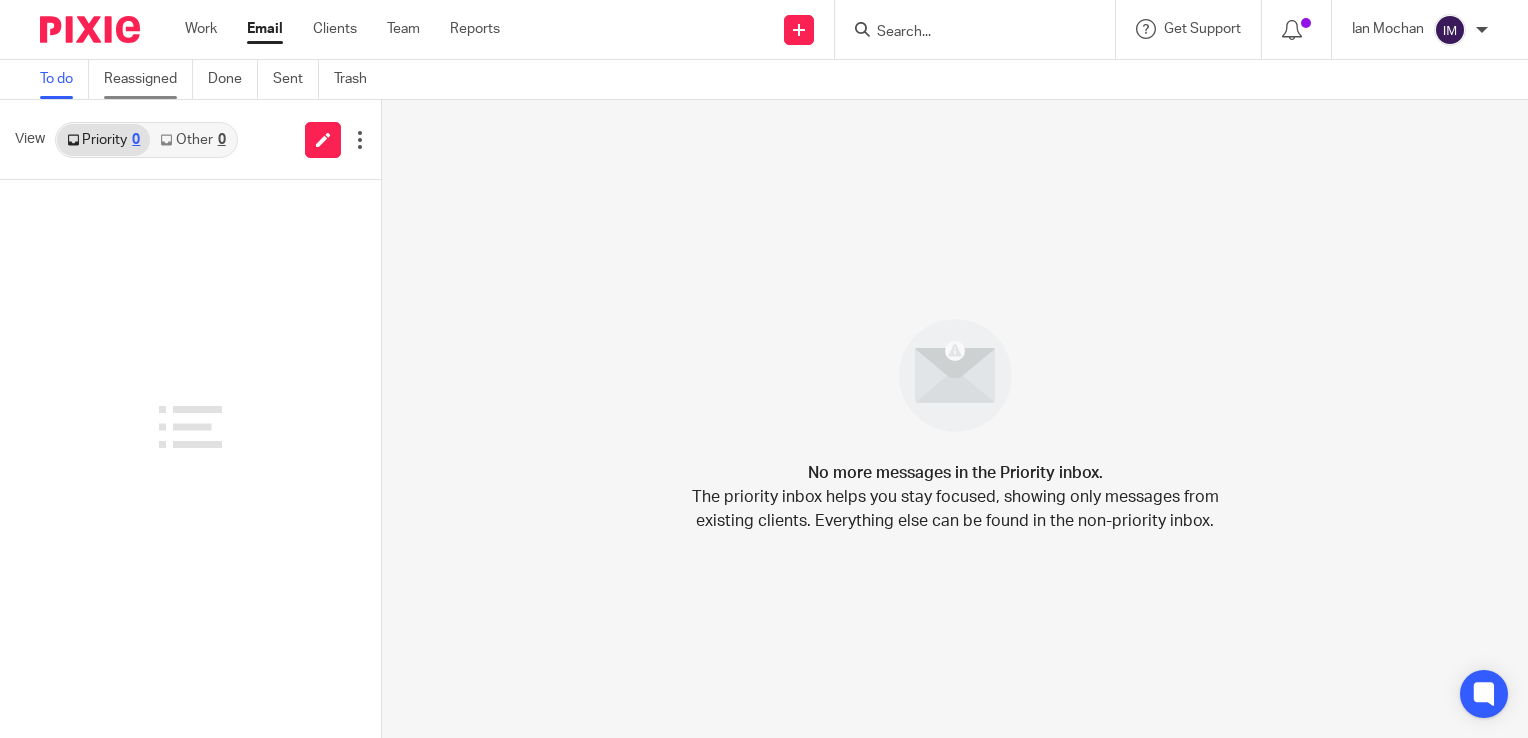 scroll, scrollTop: 0, scrollLeft: 0, axis: both 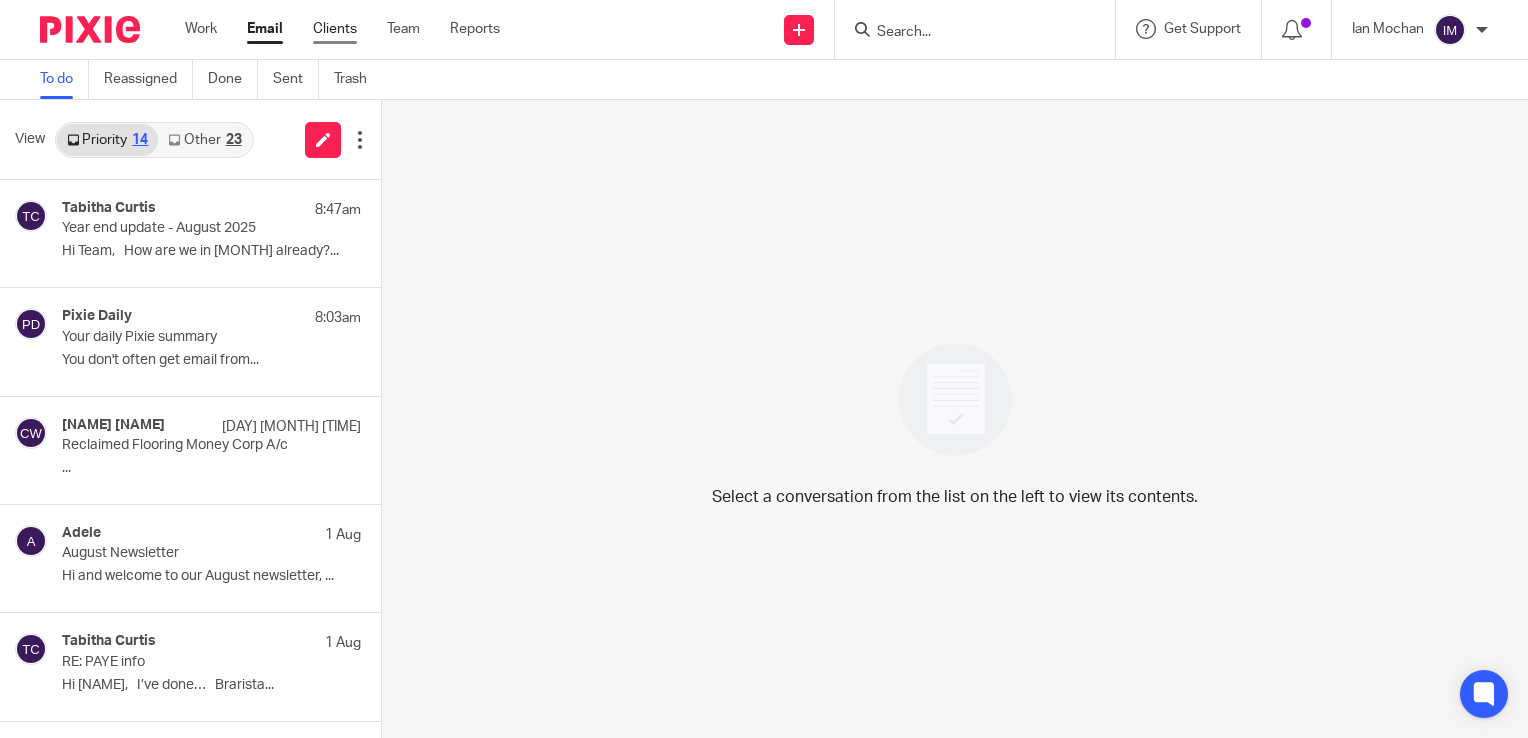click on "Clients" at bounding box center [335, 29] 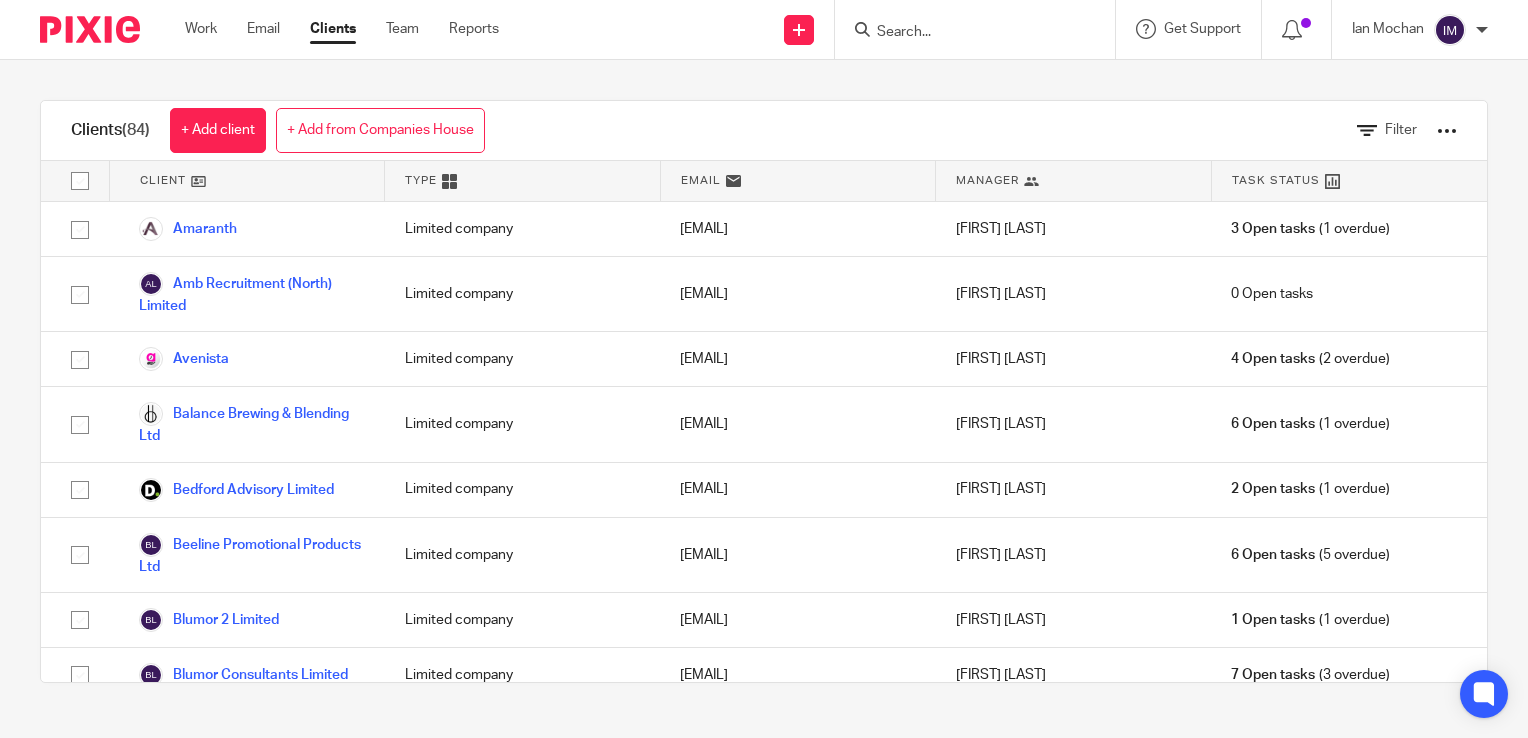 scroll, scrollTop: 0, scrollLeft: 0, axis: both 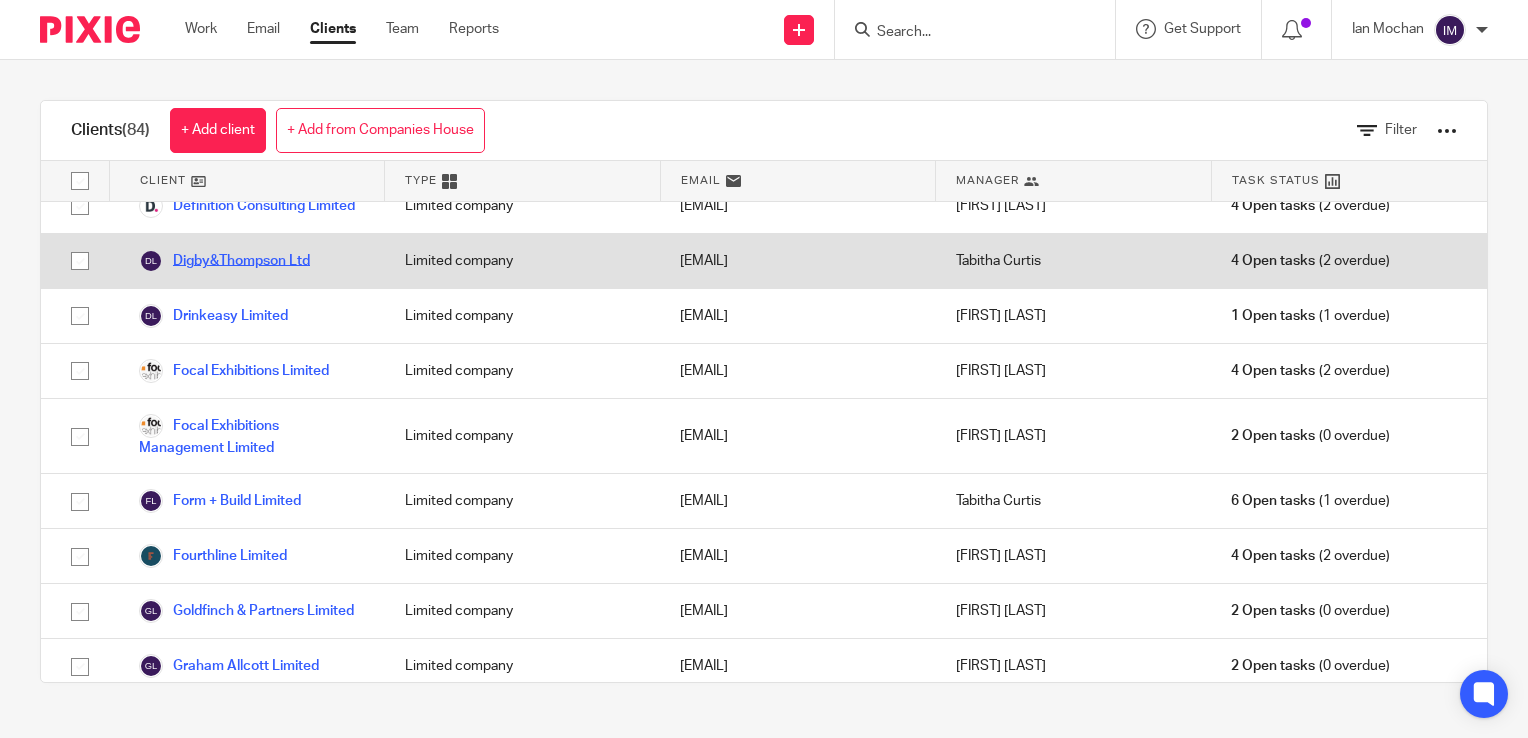click on "Digby&Thompson Ltd" at bounding box center (224, 261) 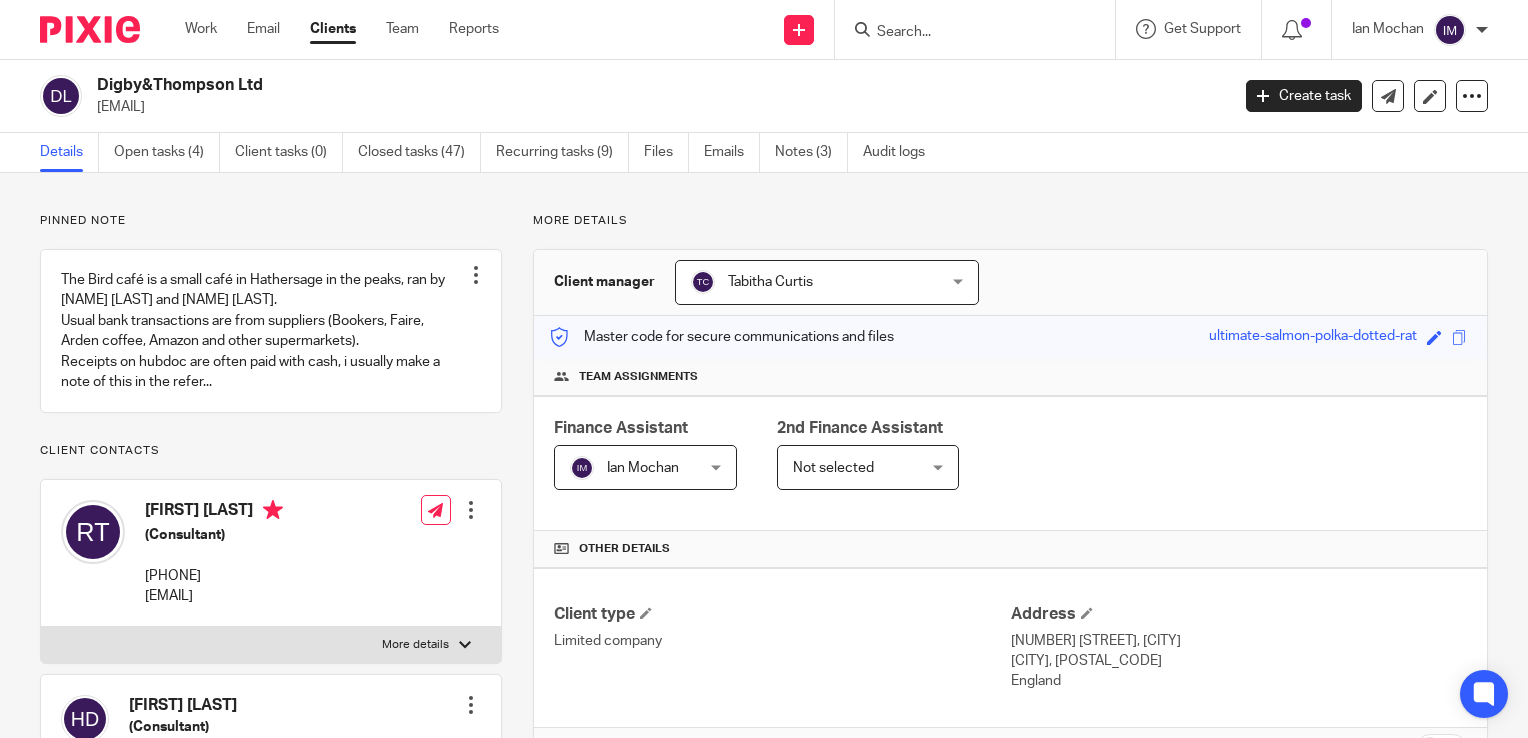 scroll, scrollTop: 0, scrollLeft: 0, axis: both 